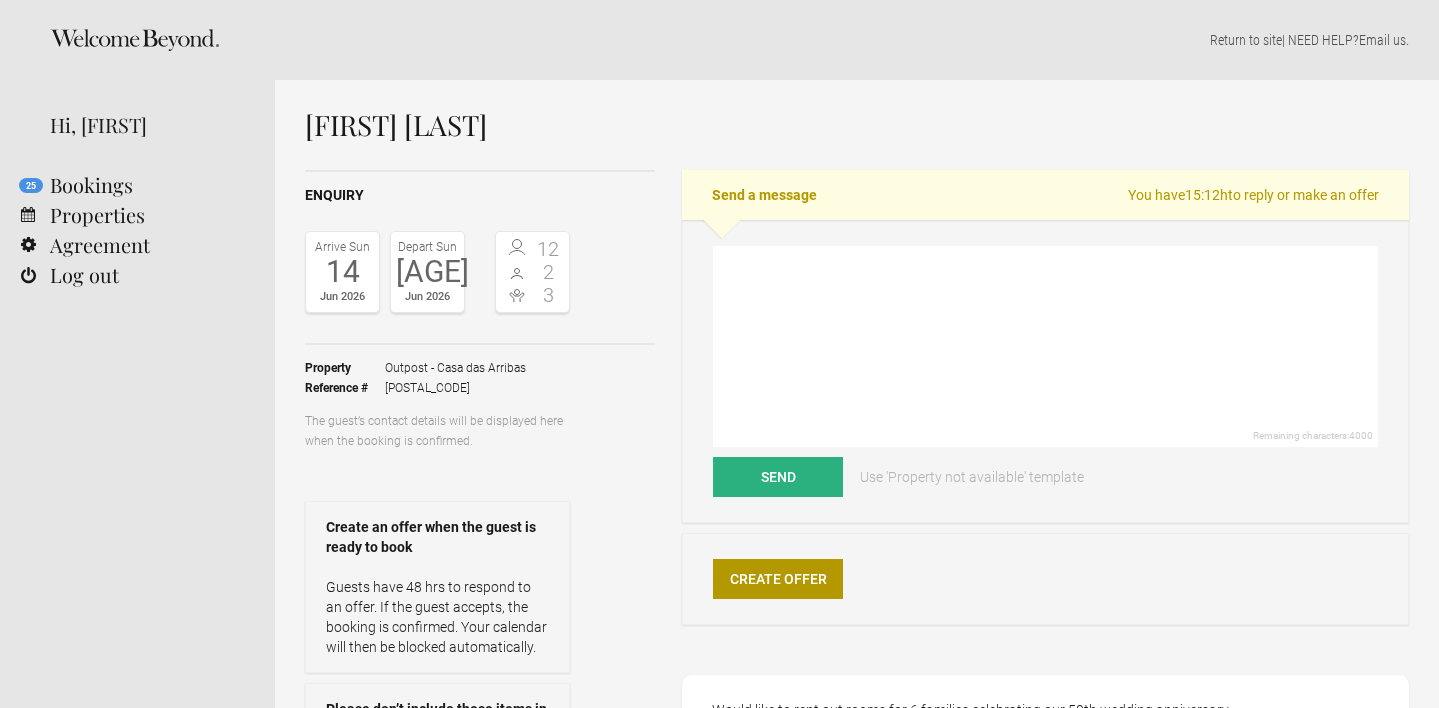 scroll, scrollTop: 0, scrollLeft: 0, axis: both 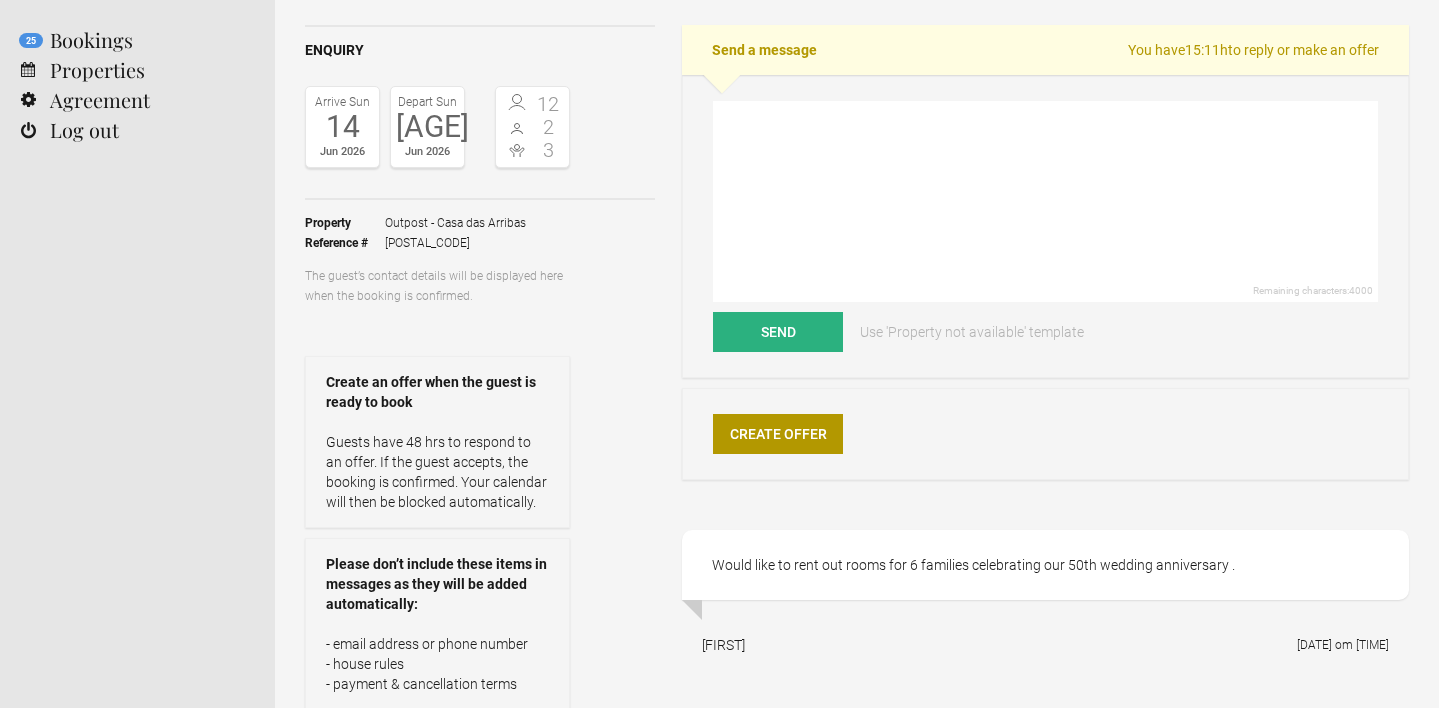 click on "3" at bounding box center (549, 150) 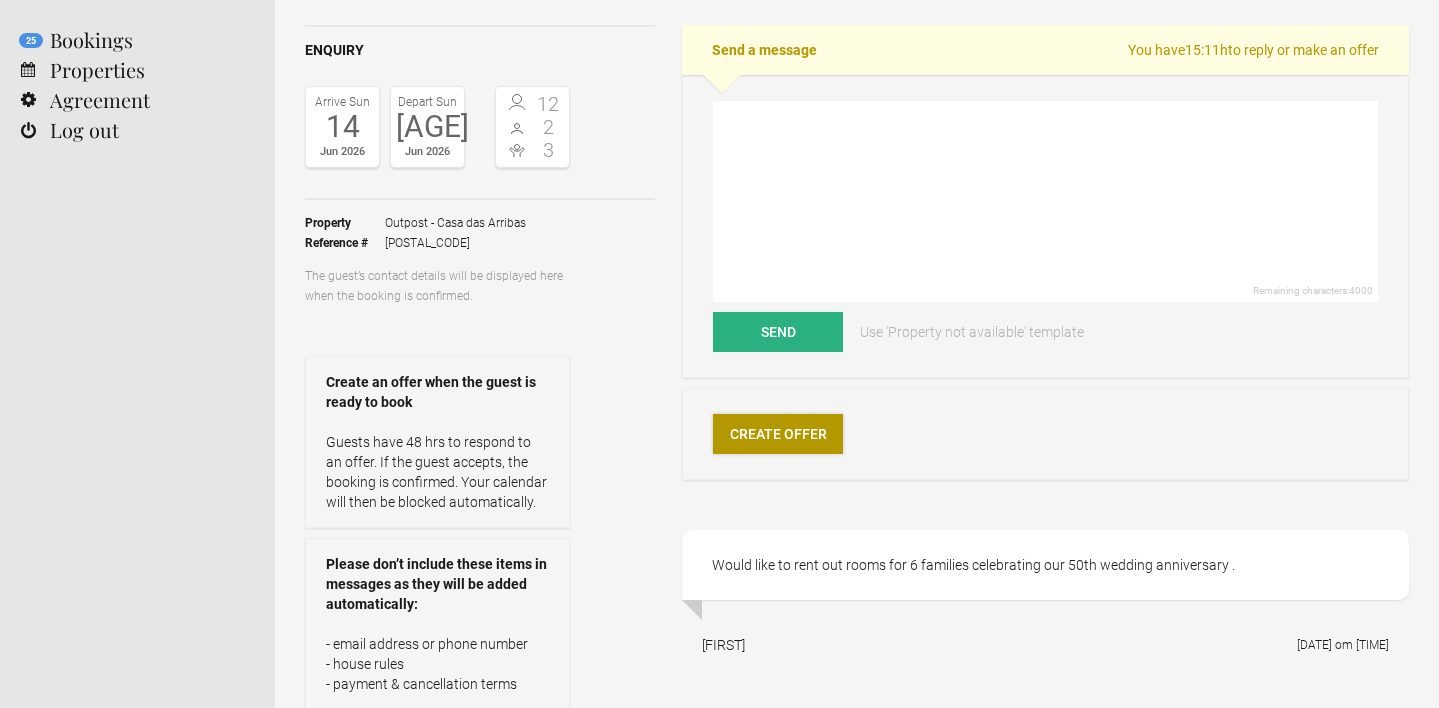 click on "Create Offer" at bounding box center (778, 434) 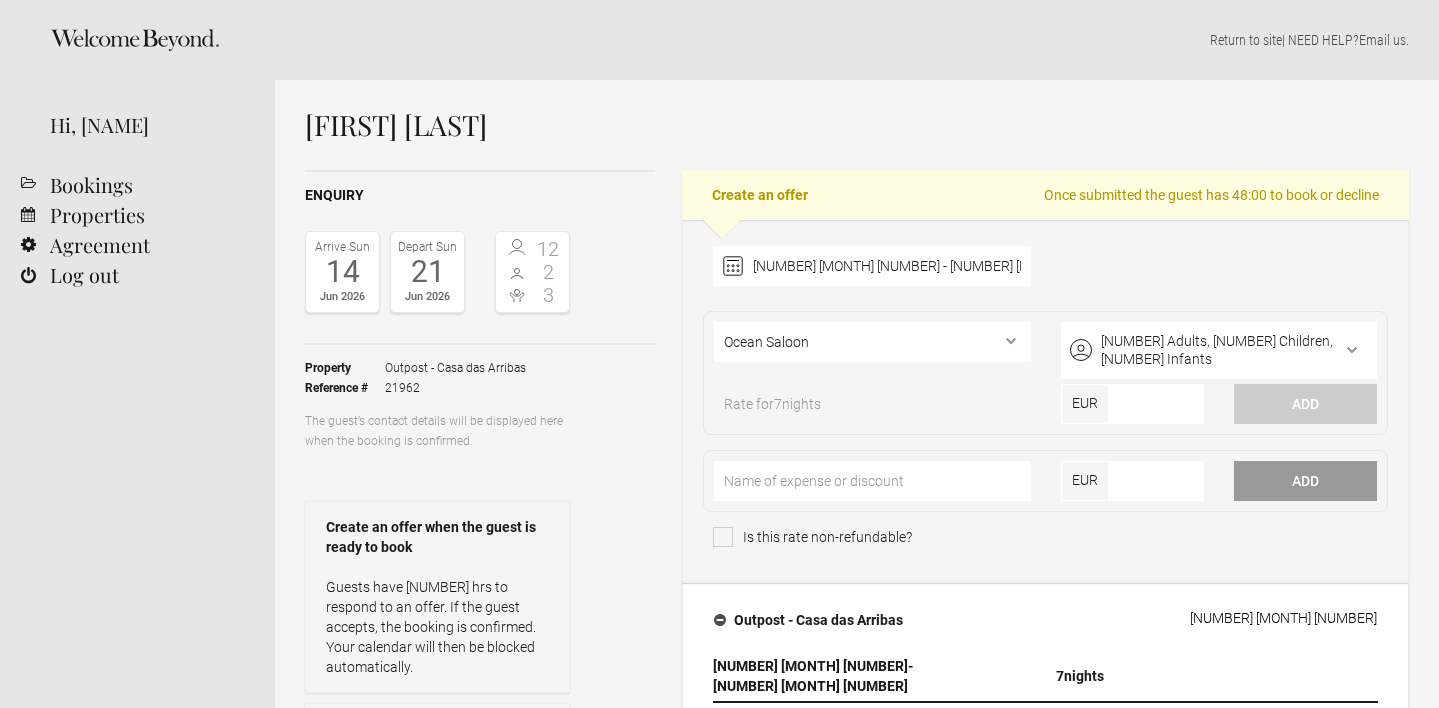 scroll, scrollTop: 0, scrollLeft: 0, axis: both 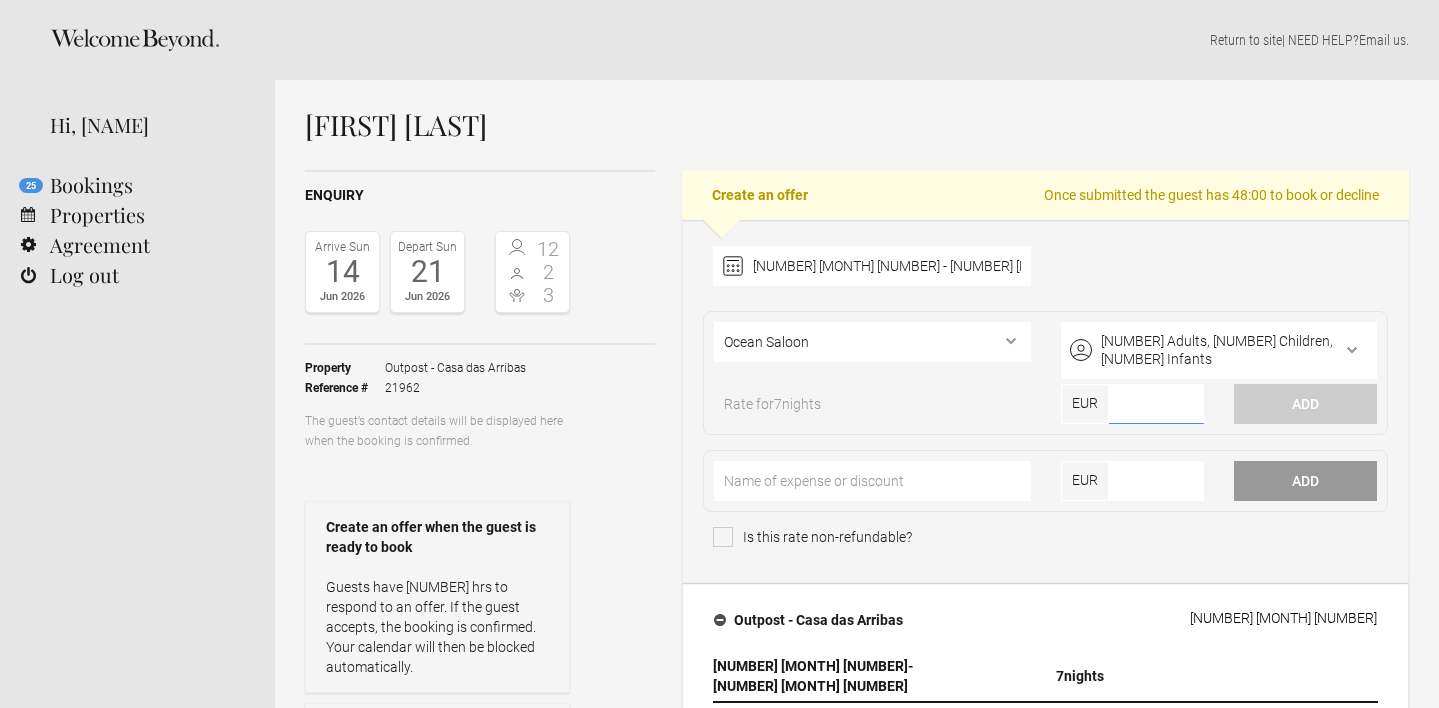click at bounding box center [1156, 404] 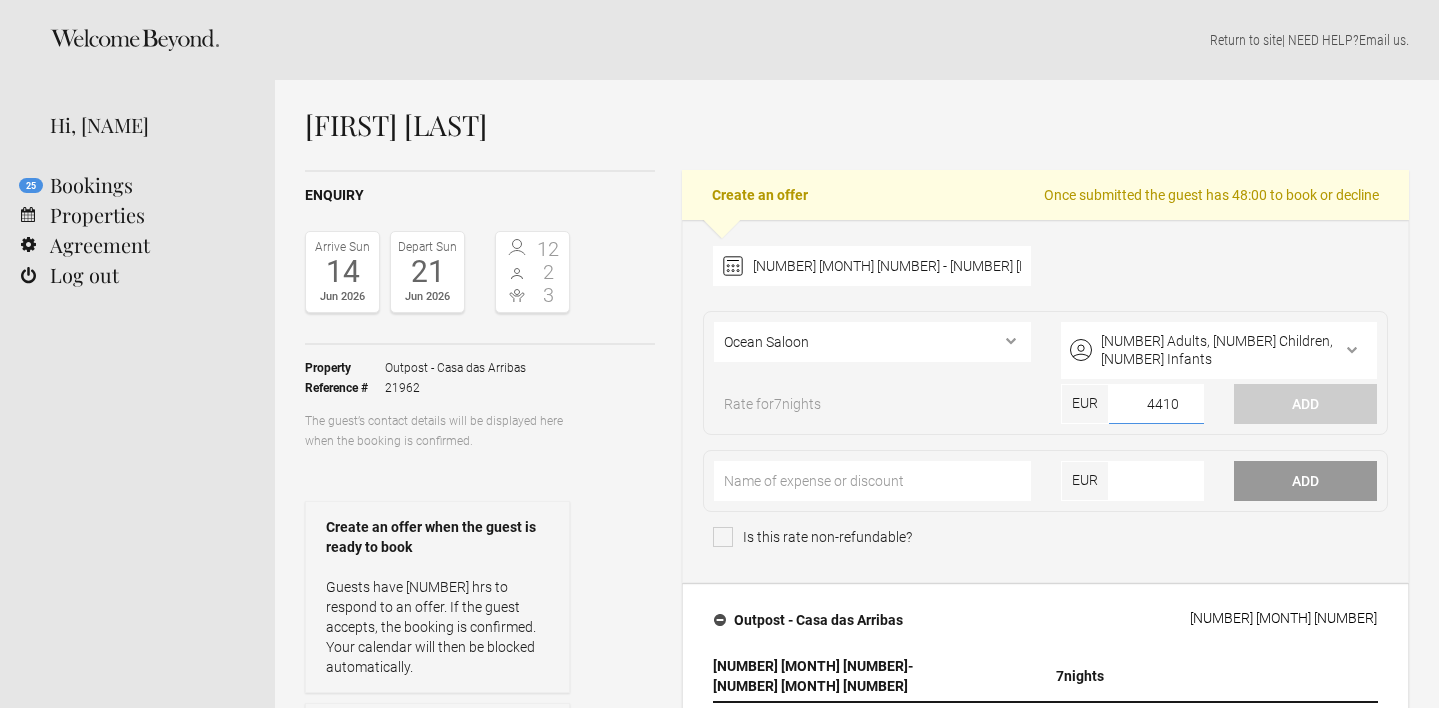 type on "4410" 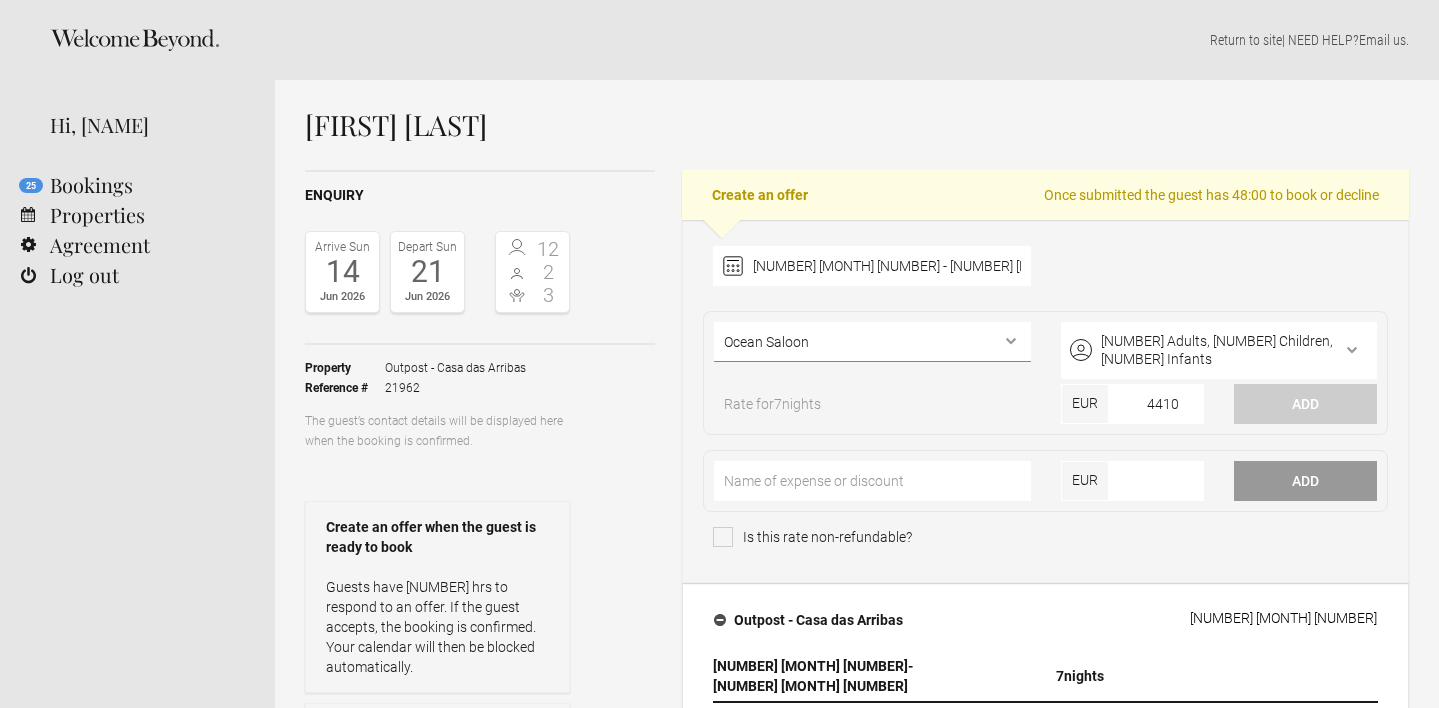 click on "Ocean Saloon
North Casita
South Wing
East Duplex
Piso Alto
Pool House
Garden Cabana" at bounding box center [872, 342] 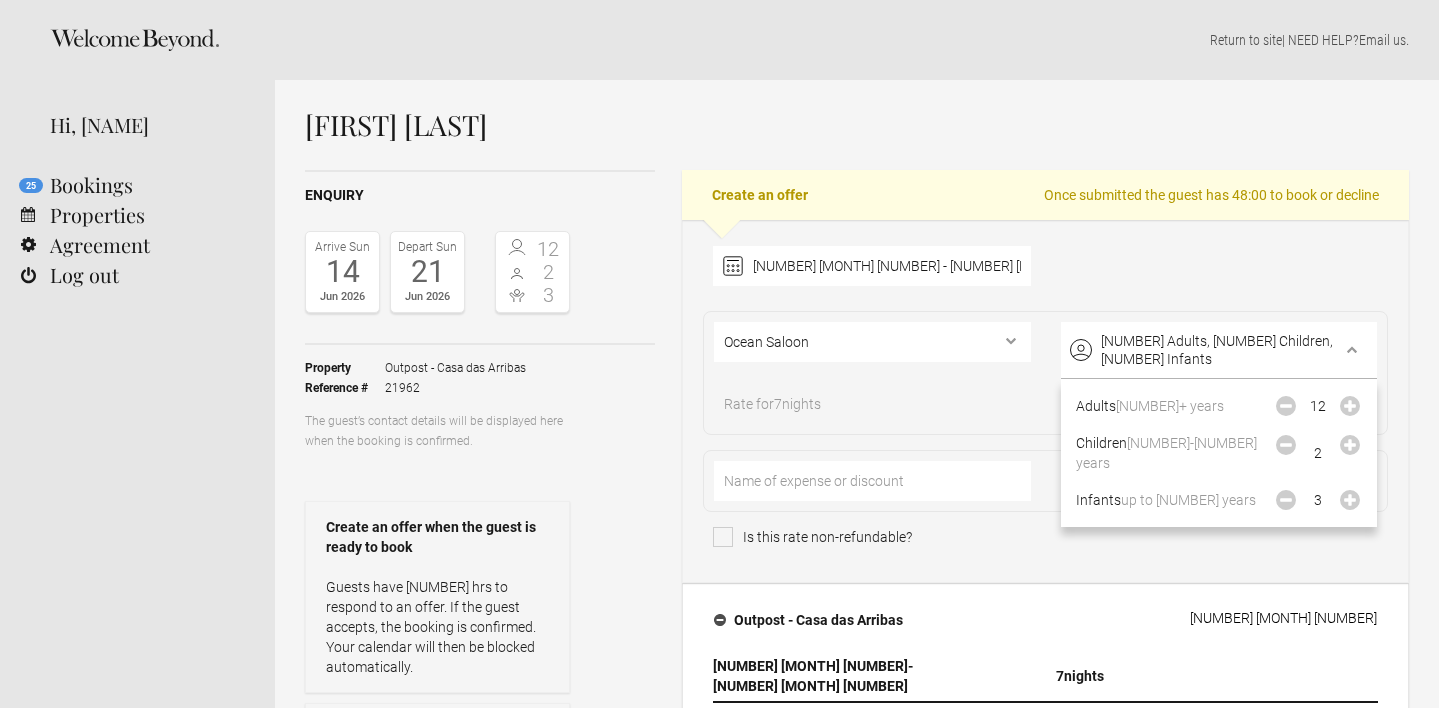 click on "[NUMBER] Adults, [NUMBER] Children, [NUMBER] Infants" at bounding box center [1219, 350] 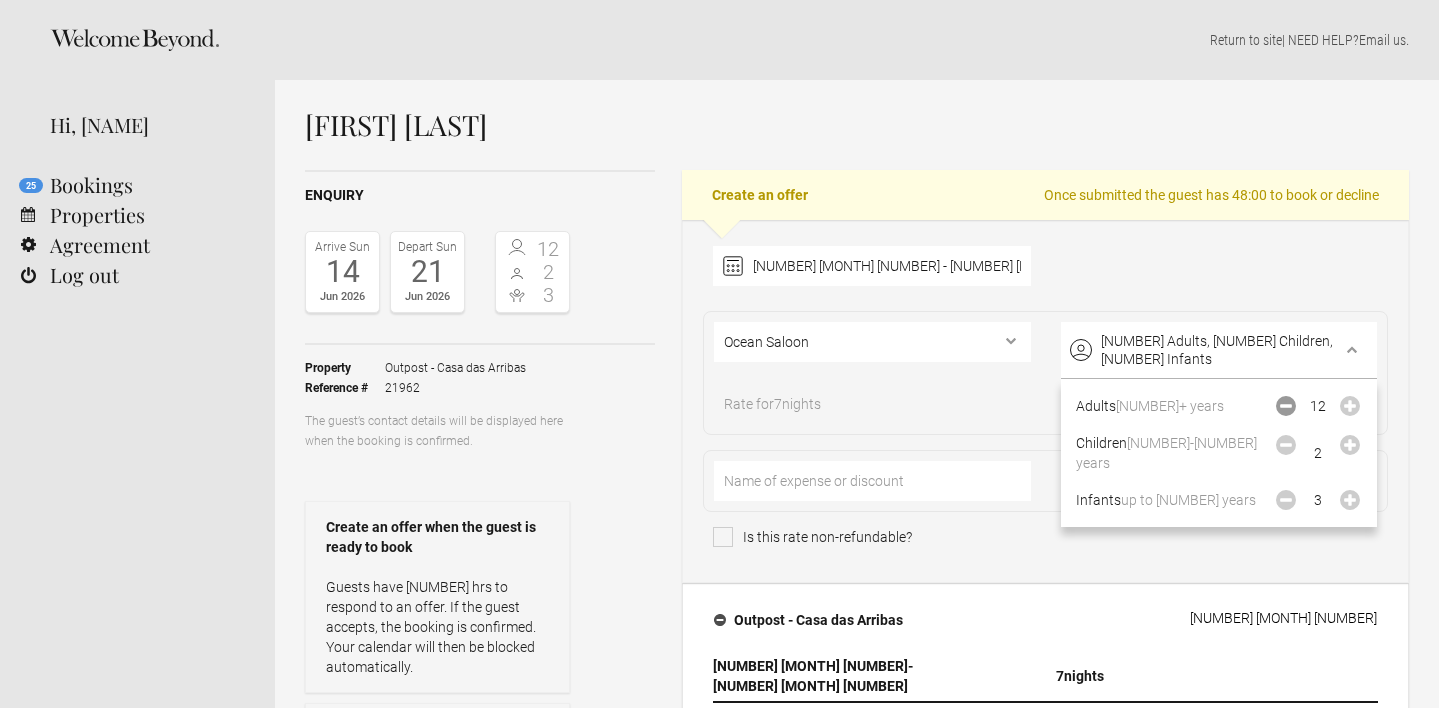 click 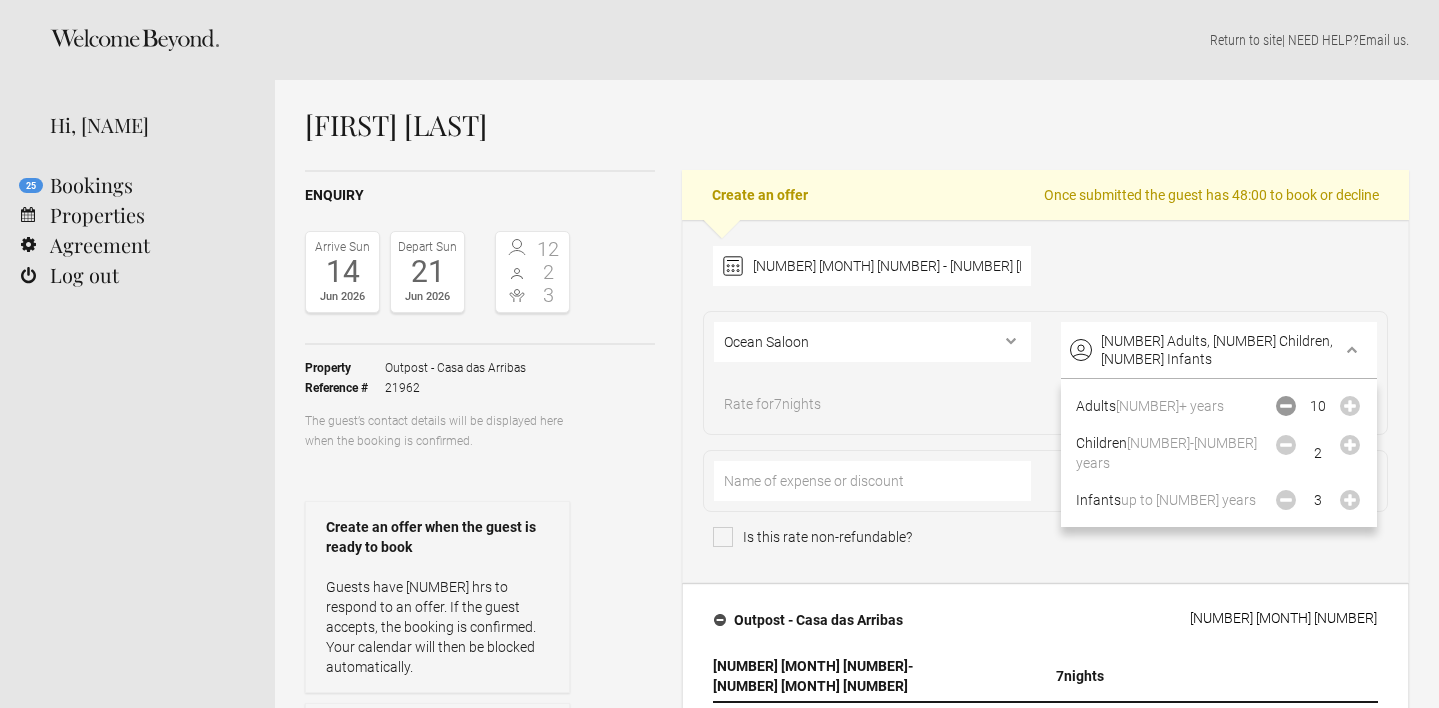 click 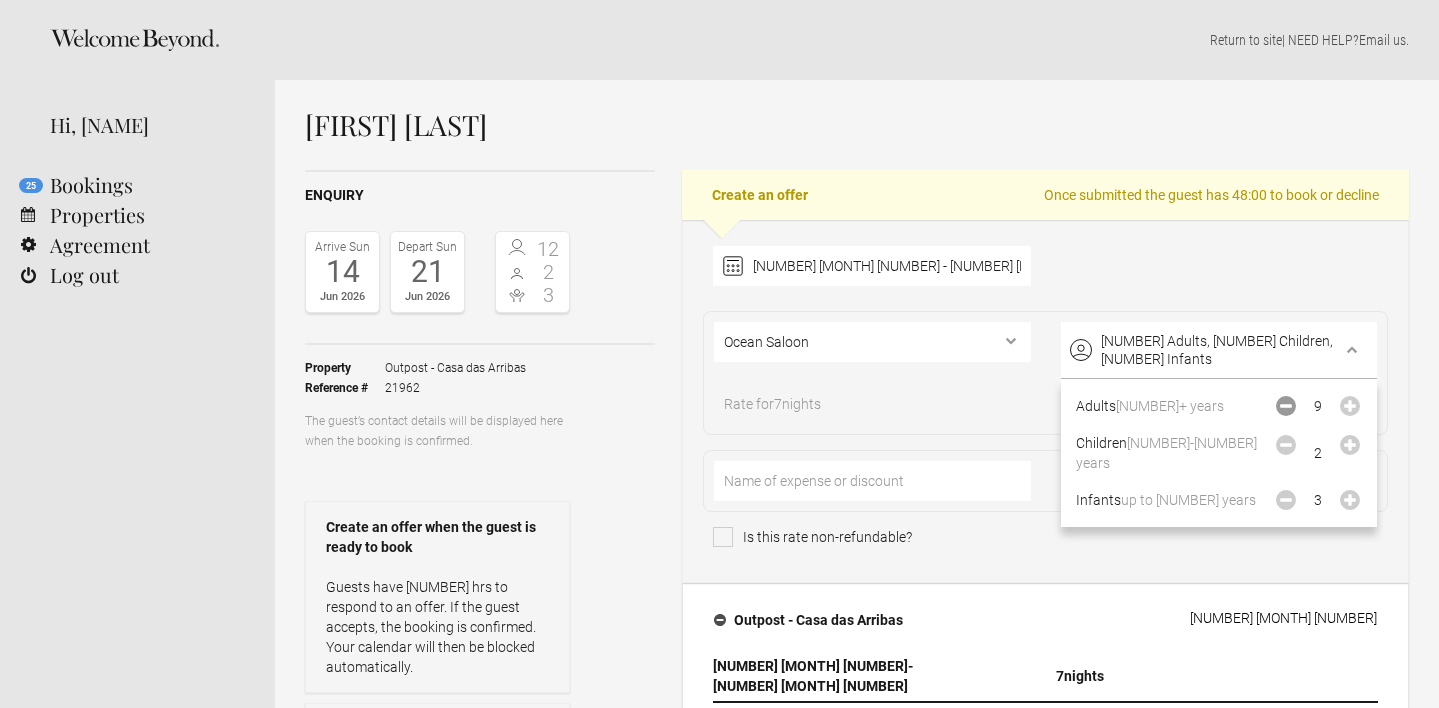 click 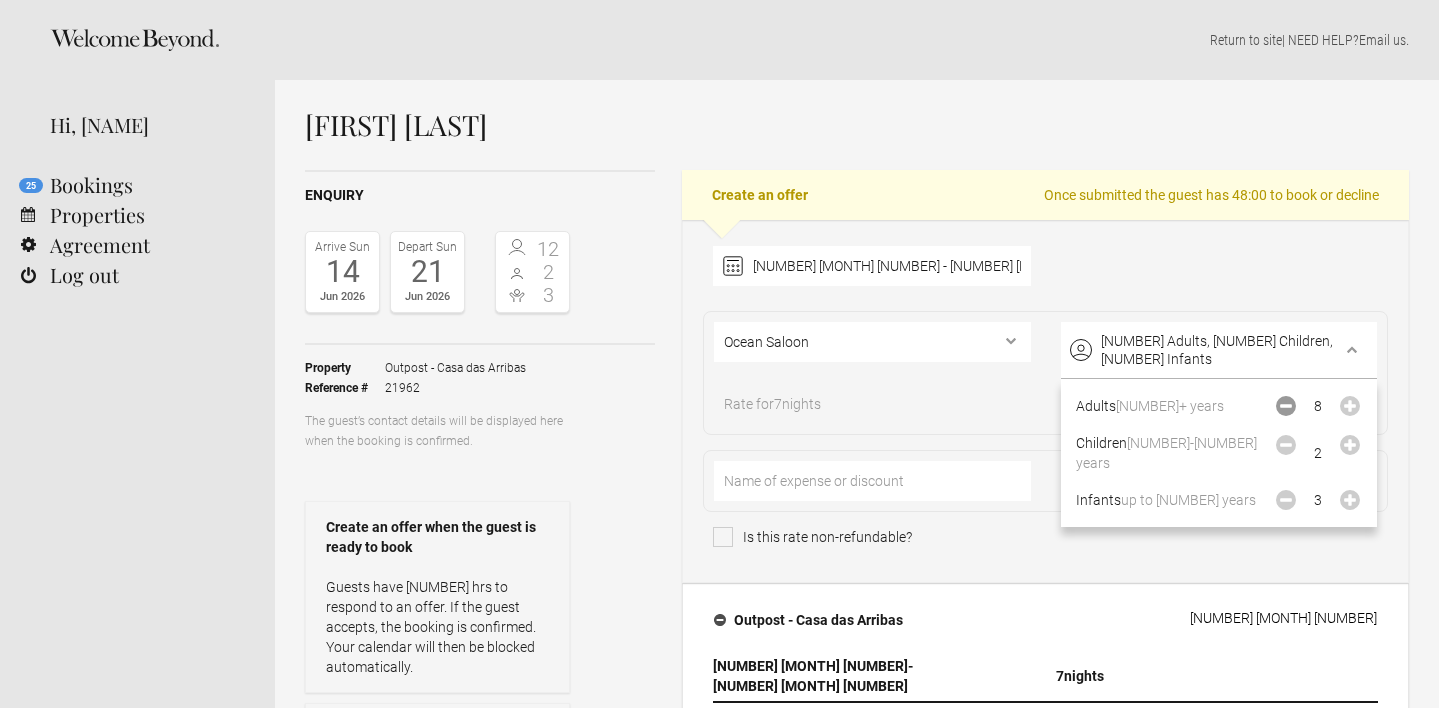 click 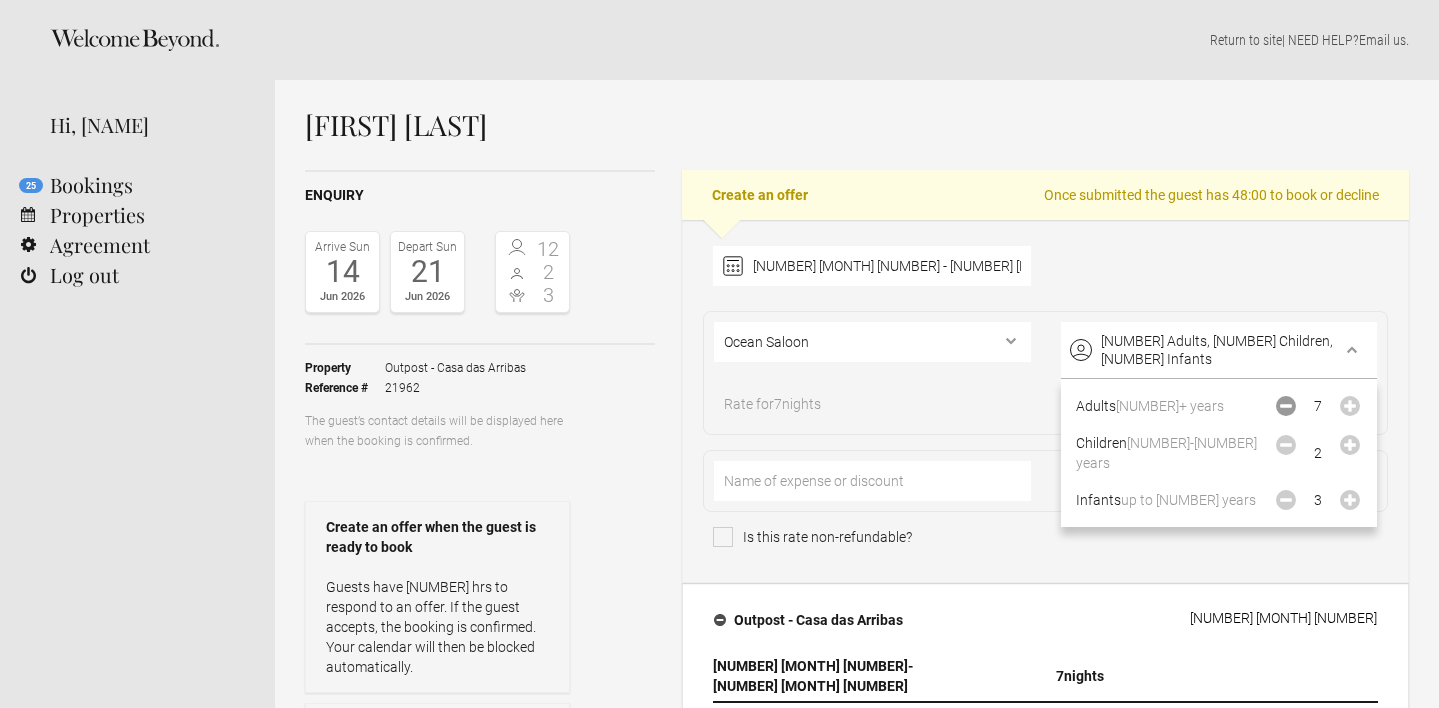 click 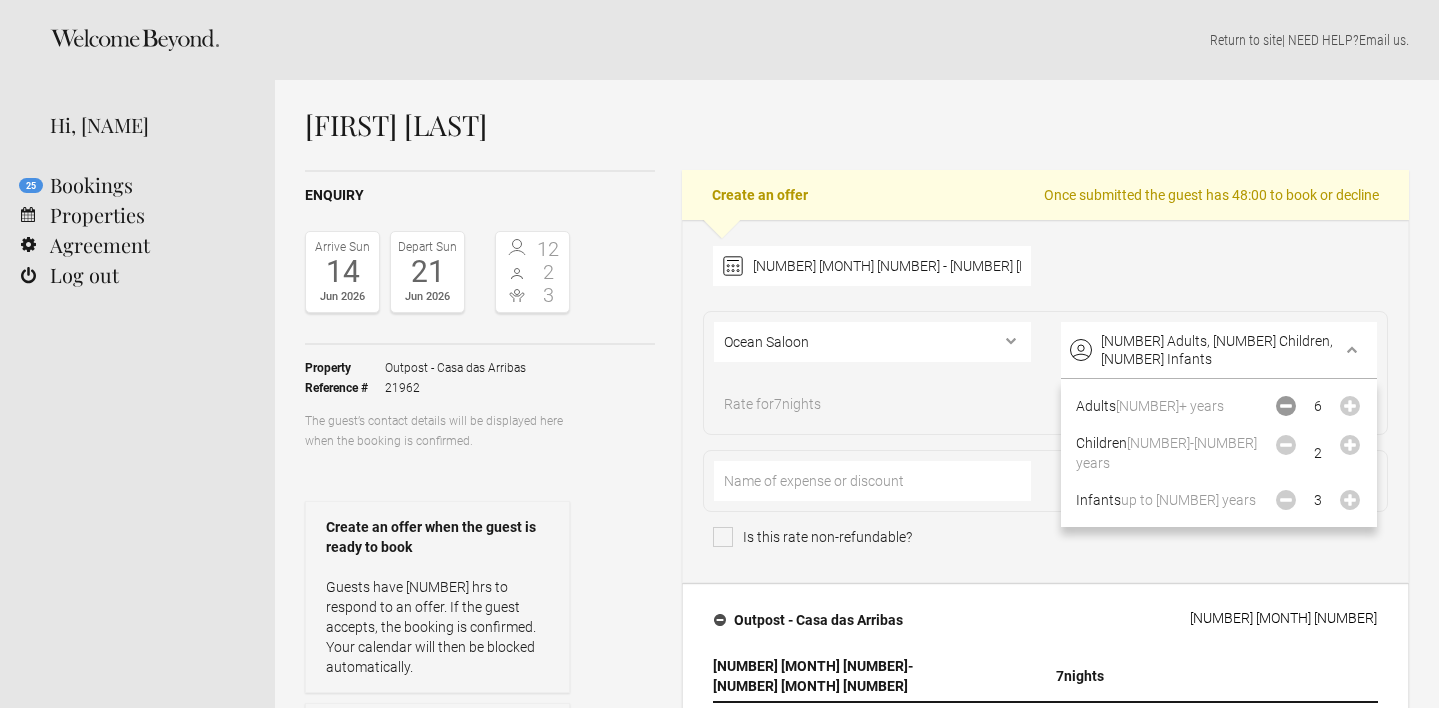 click 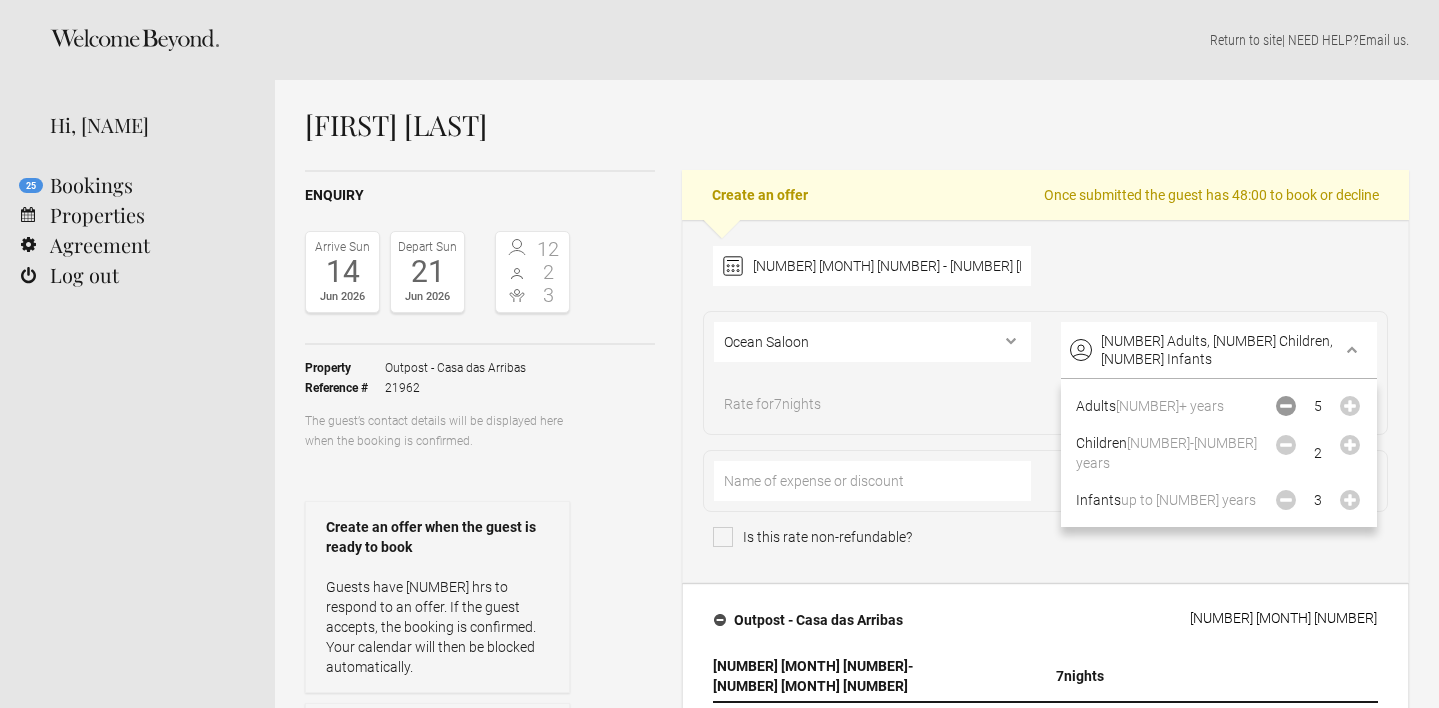 click 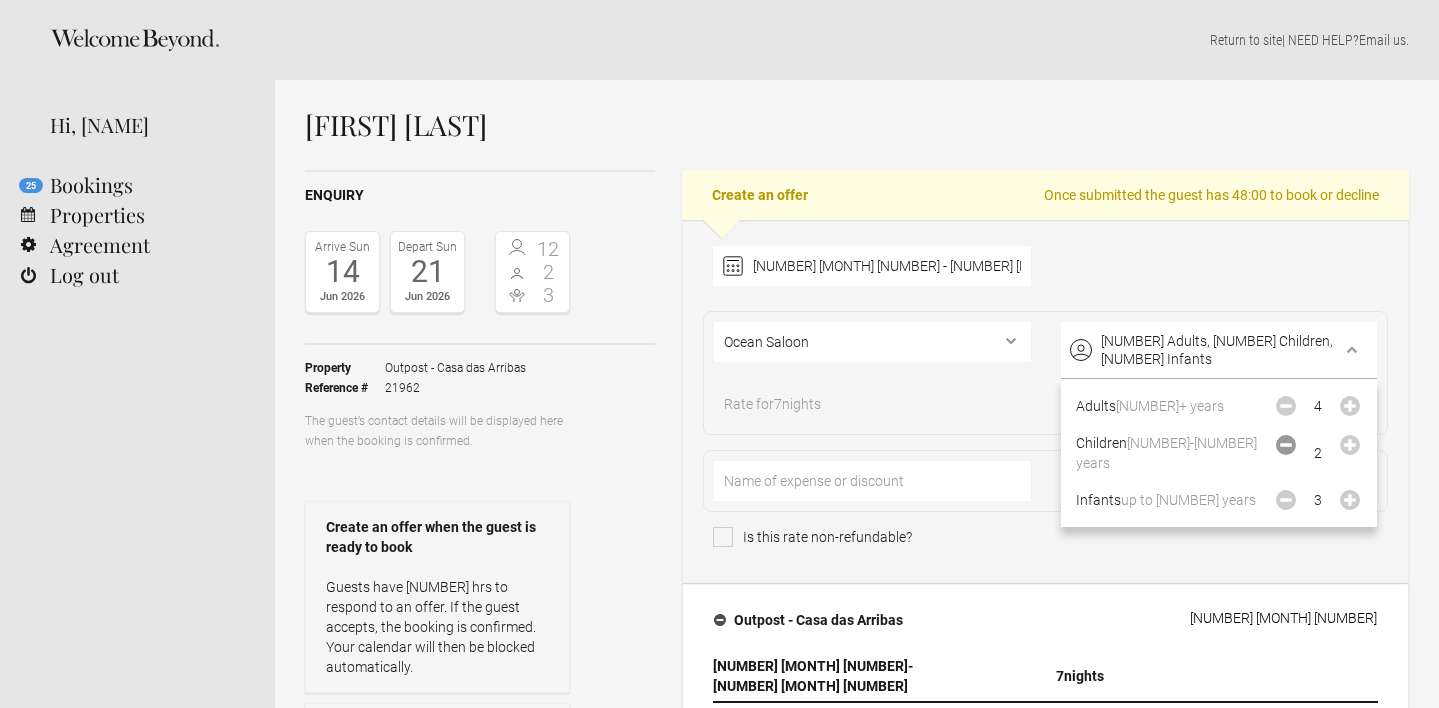 click 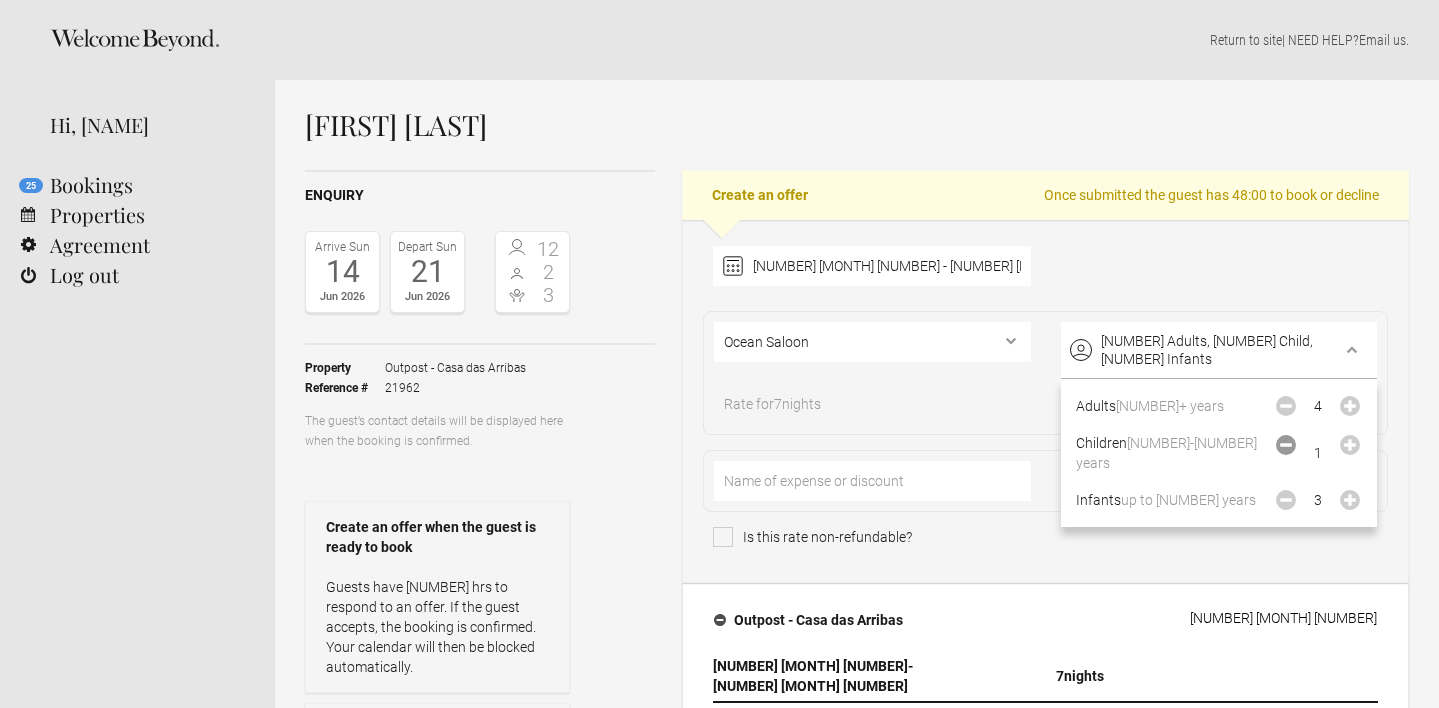 click 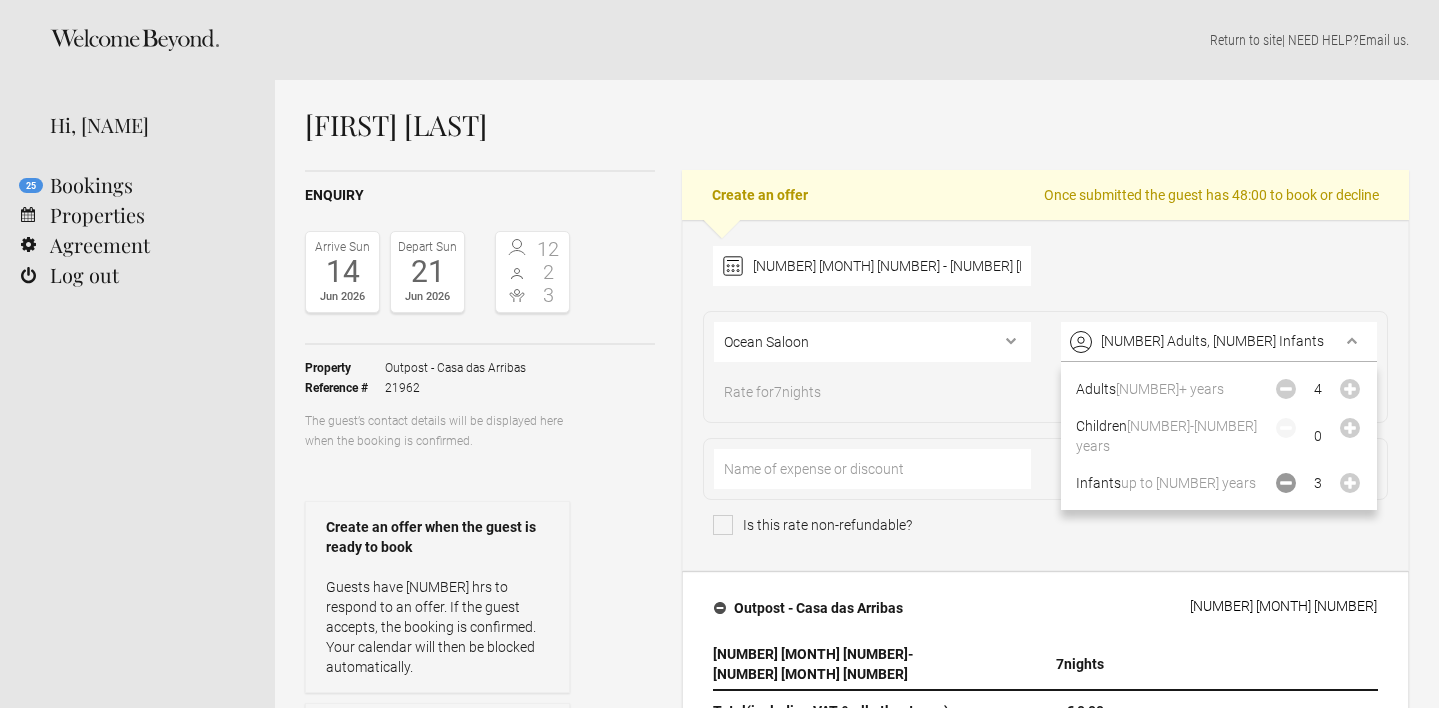click 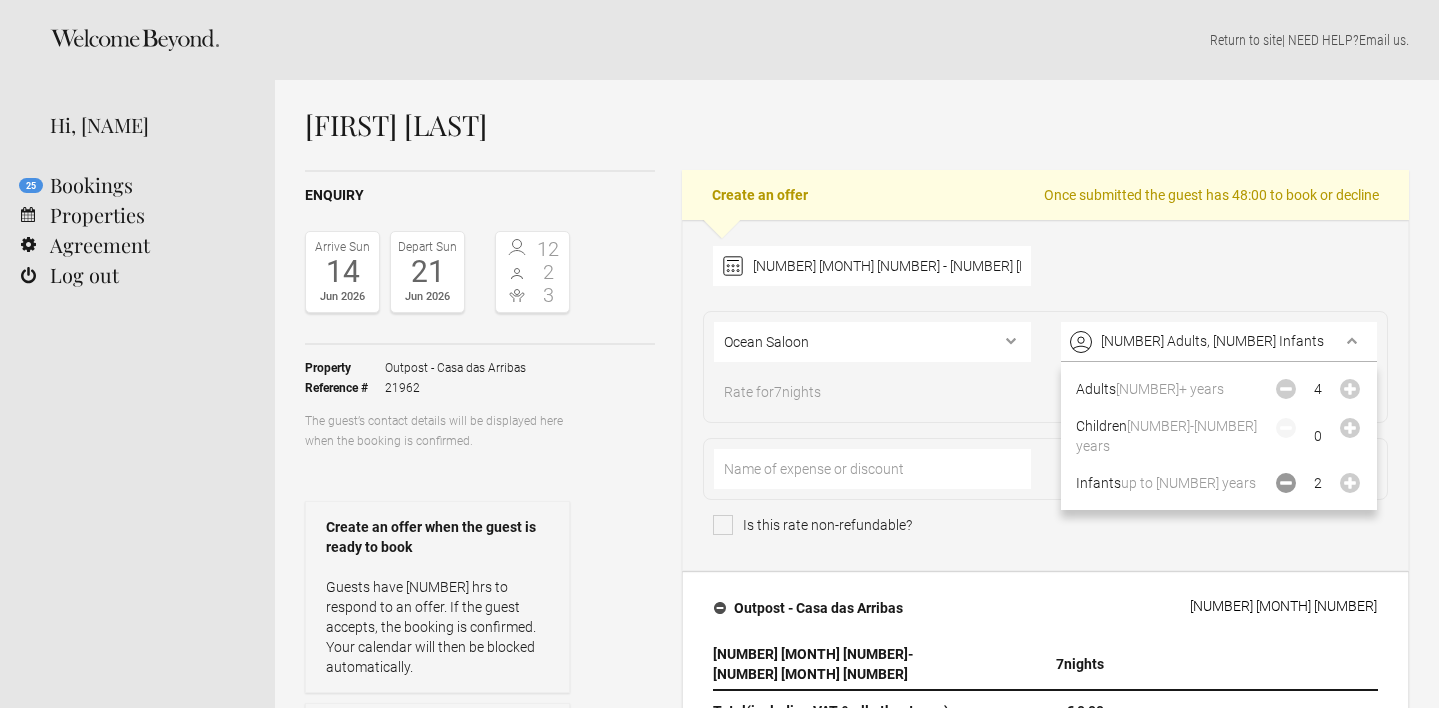 click 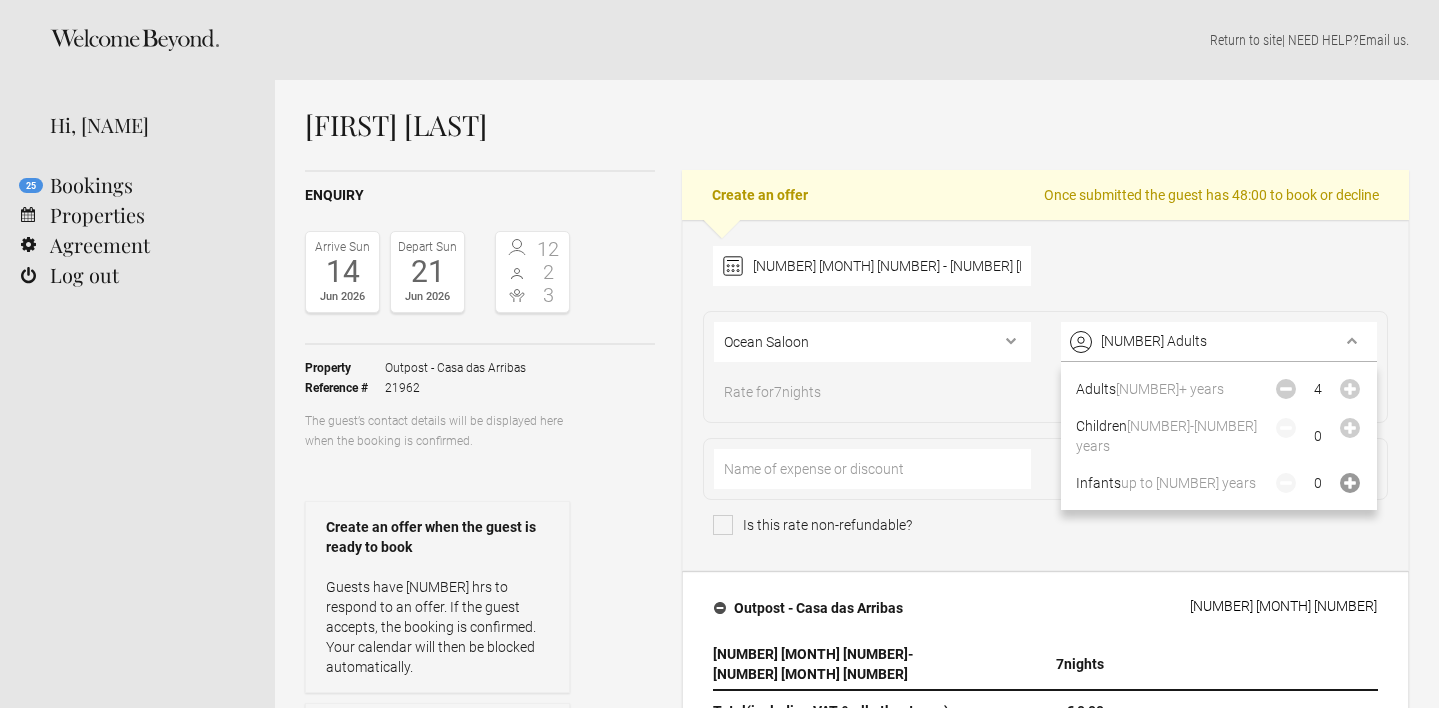 click 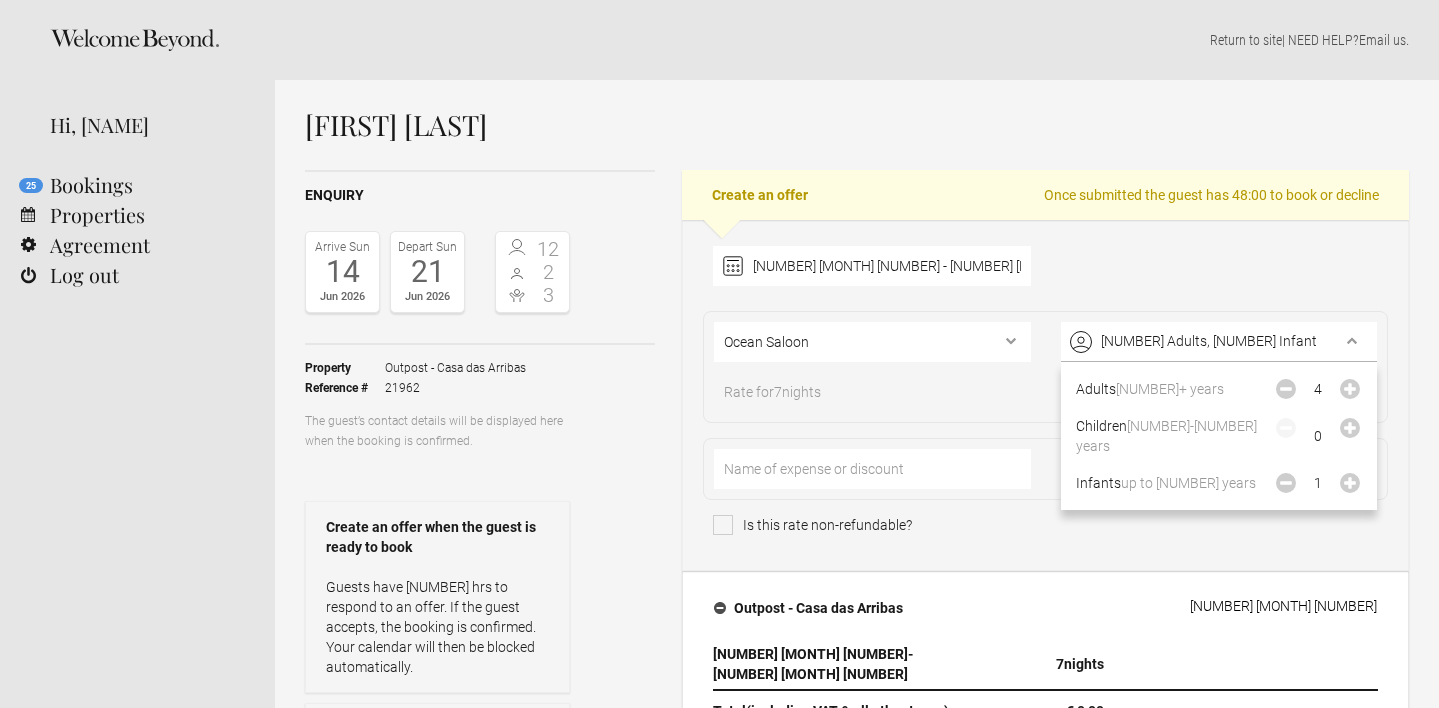 click on "[NUMBER] [MONTH] [NUMBER] - [NUMBER] [MONTH] [NUMBER] [NUMBER] [MONTH] [MONTH] [MONTH] [MONTH] [MONTH] [MONTH] [MONTH] [MONTH] [MONTH] [MONTH] [MONTH] [MONTH] [MONTH] Clear" at bounding box center (1045, 271) 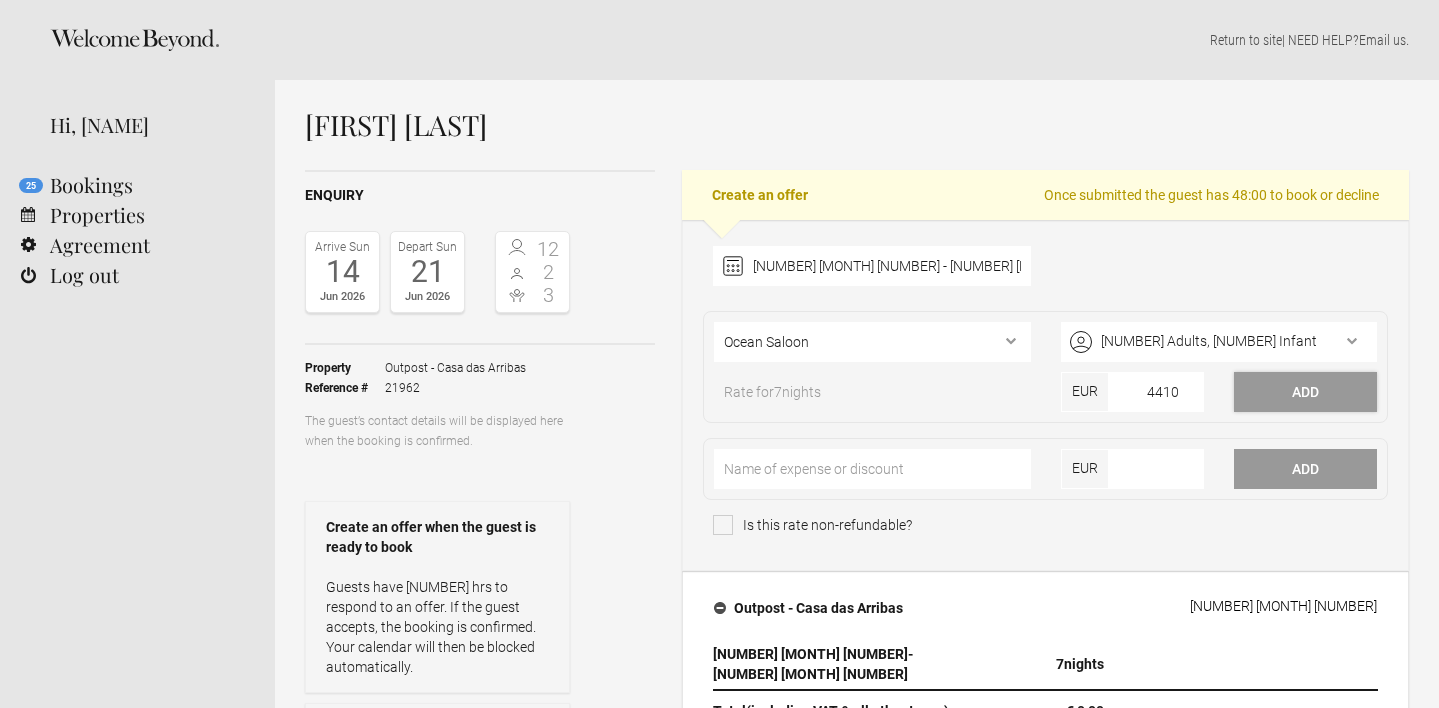 click on "Add" at bounding box center (1305, 392) 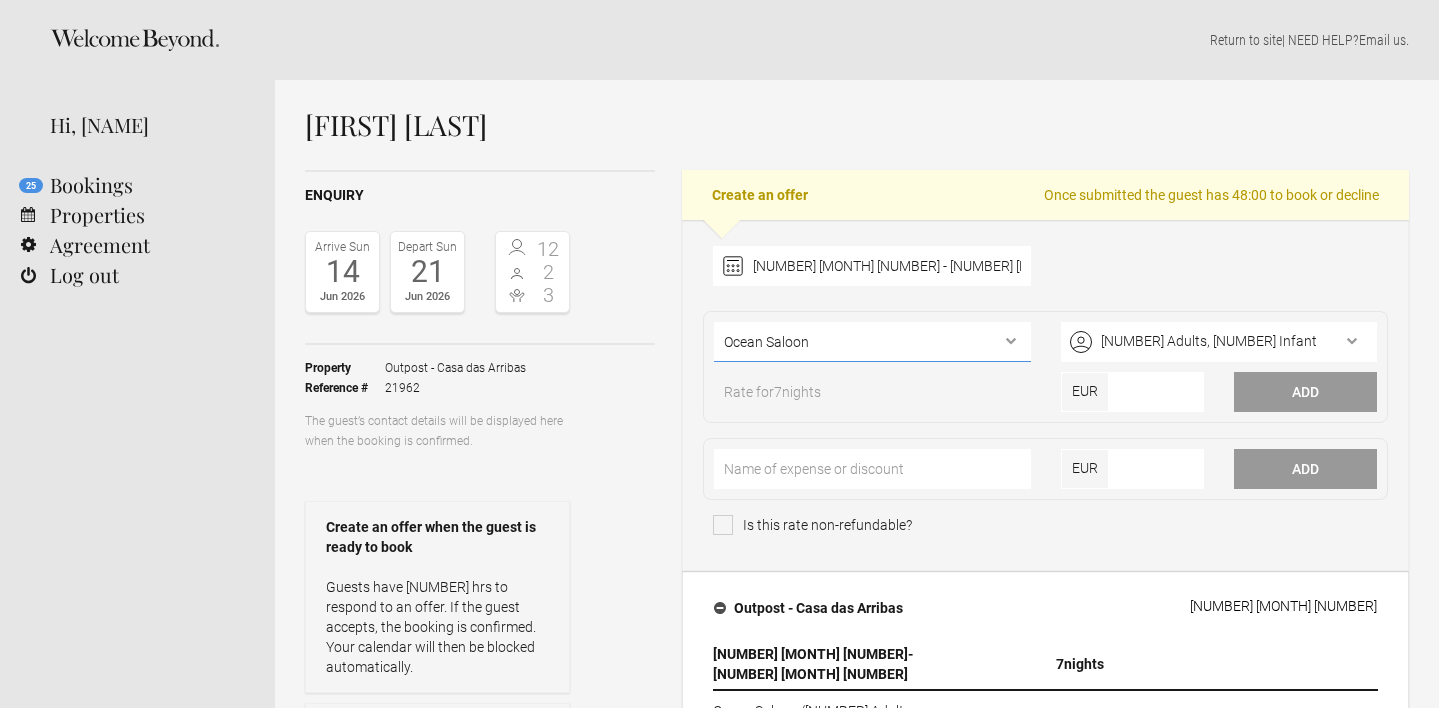 click on "Ocean Saloon
North Casita
South Wing
East Duplex
Piso Alto
Pool House
Garden Cabana" at bounding box center [872, 342] 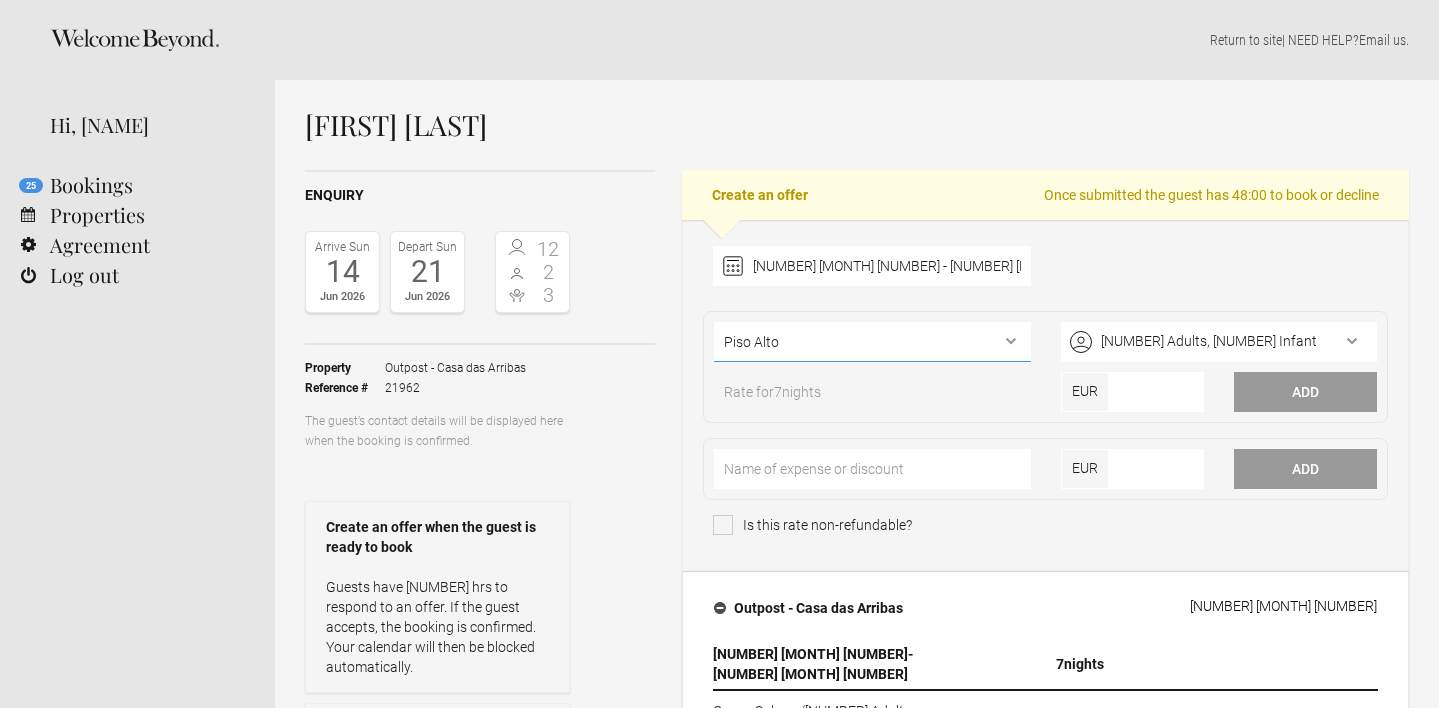 scroll, scrollTop: 100, scrollLeft: 0, axis: vertical 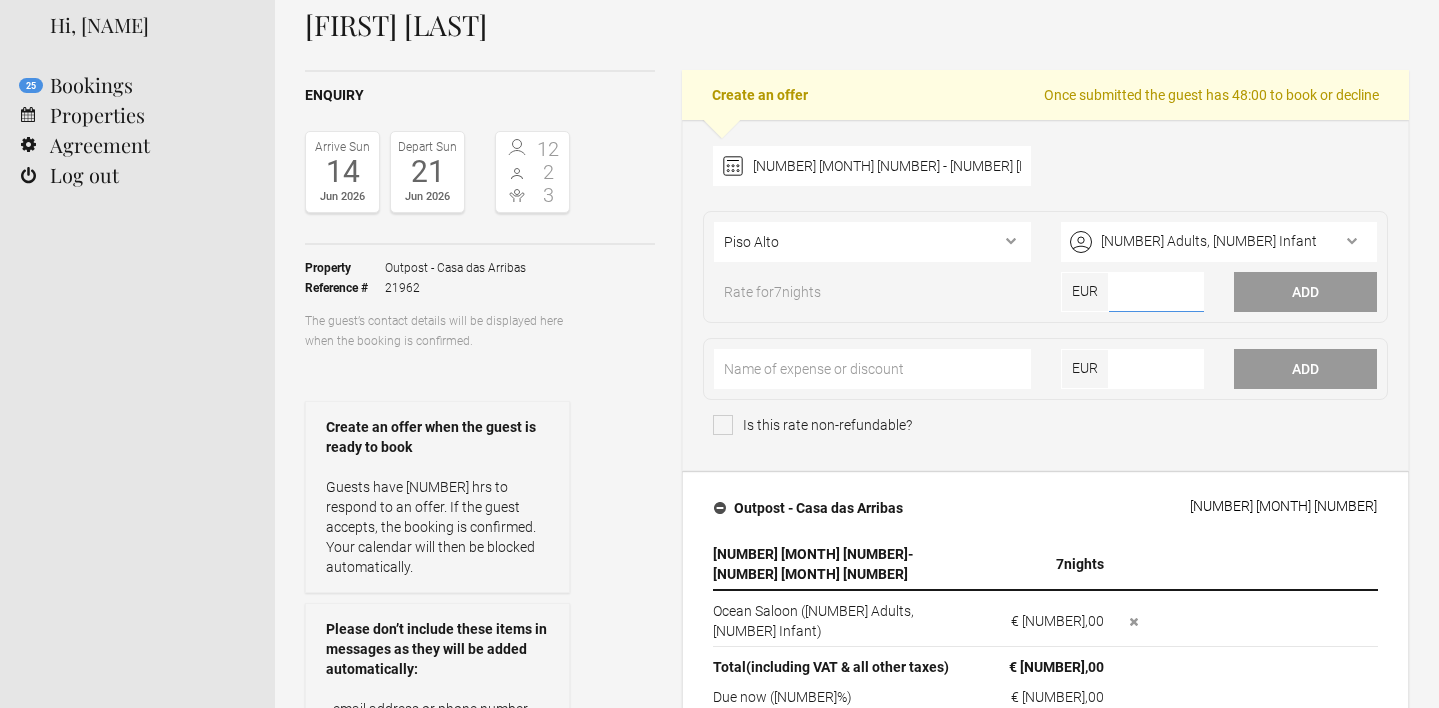 click at bounding box center (1156, 292) 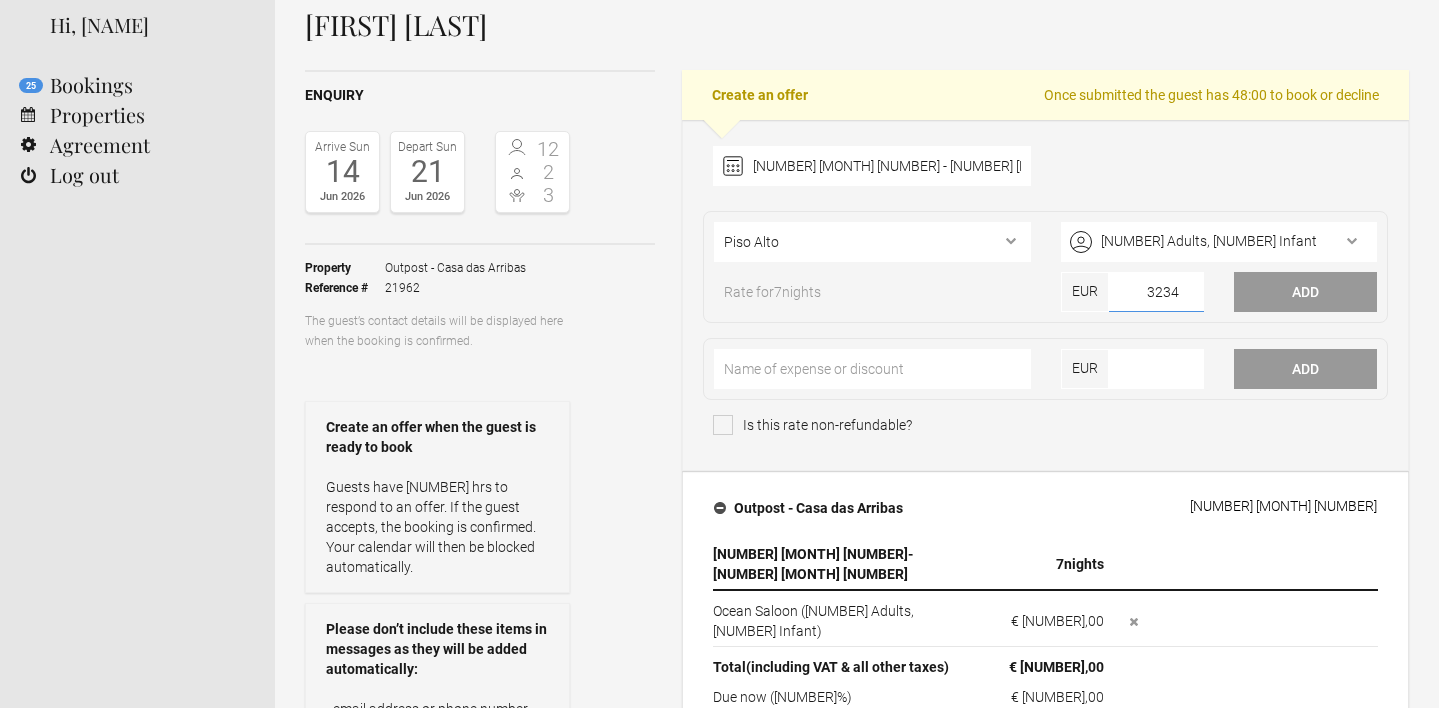 type on "3234" 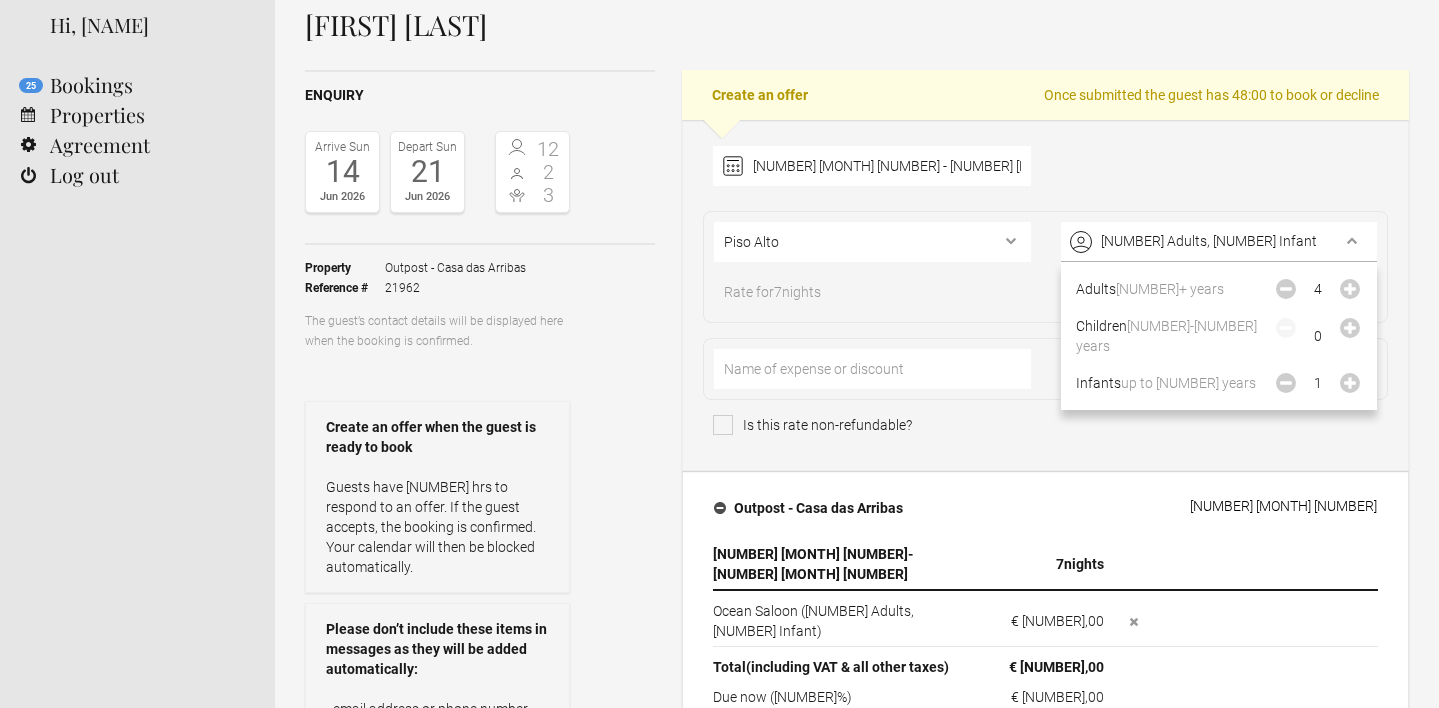 click on "[NUMBER] Adults, [NUMBER] Infant" at bounding box center (1219, 242) 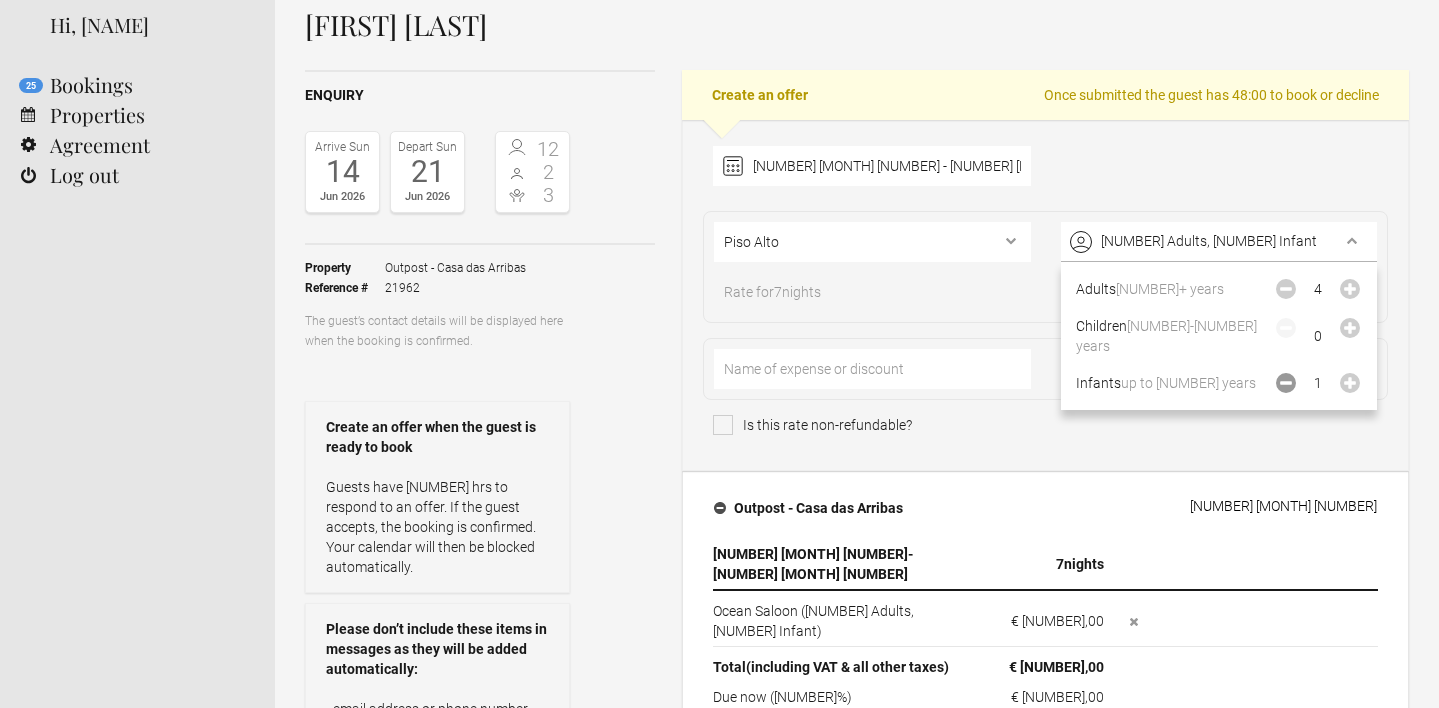 click 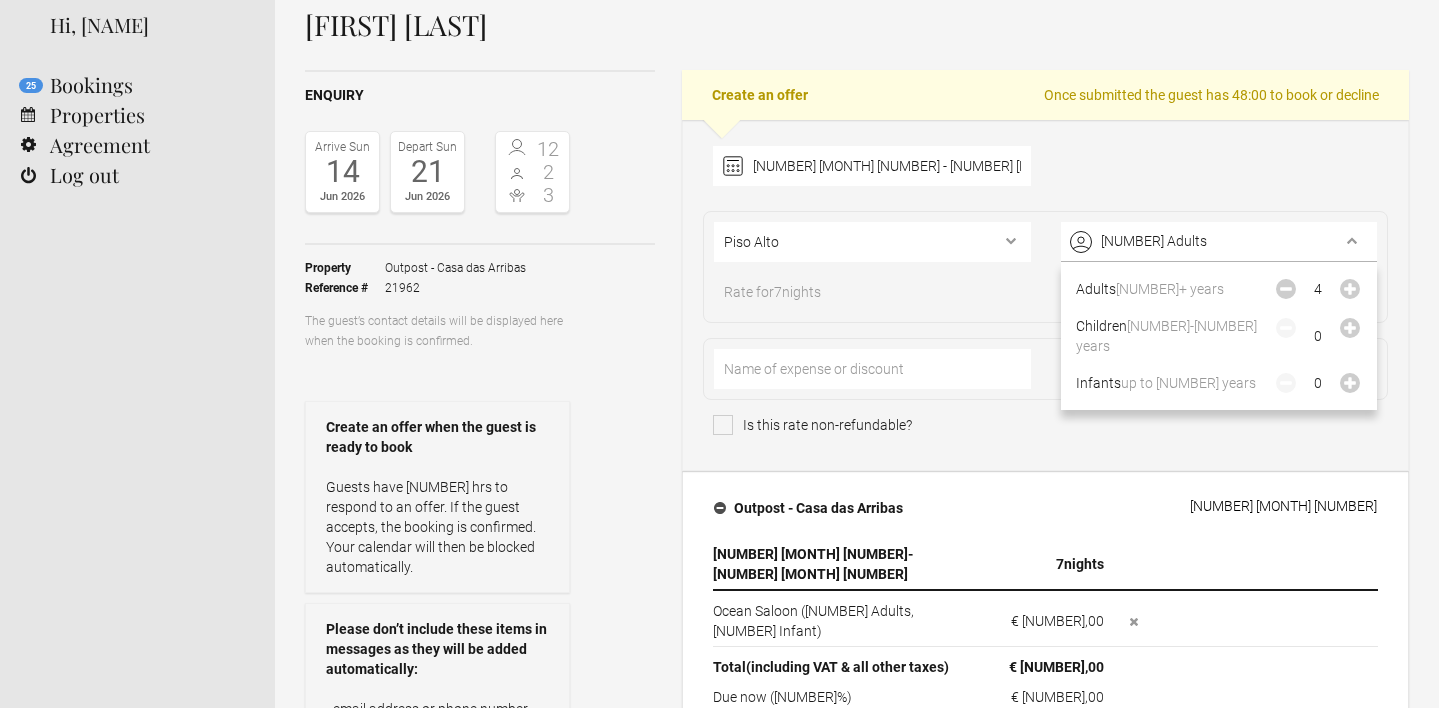 click on "[NUMBER] [MONTH] [NUMBER] - [NUMBER] [MONTH] [NUMBER] [NUMBER] [MONTH] [MONTH] [MONTH] [MONTH] [MONTH] [MONTH] [MONTH] [MONTH] [MONTH] [MONTH] [MONTH] [MONTH] [MONTH] Clear" at bounding box center (1045, 171) 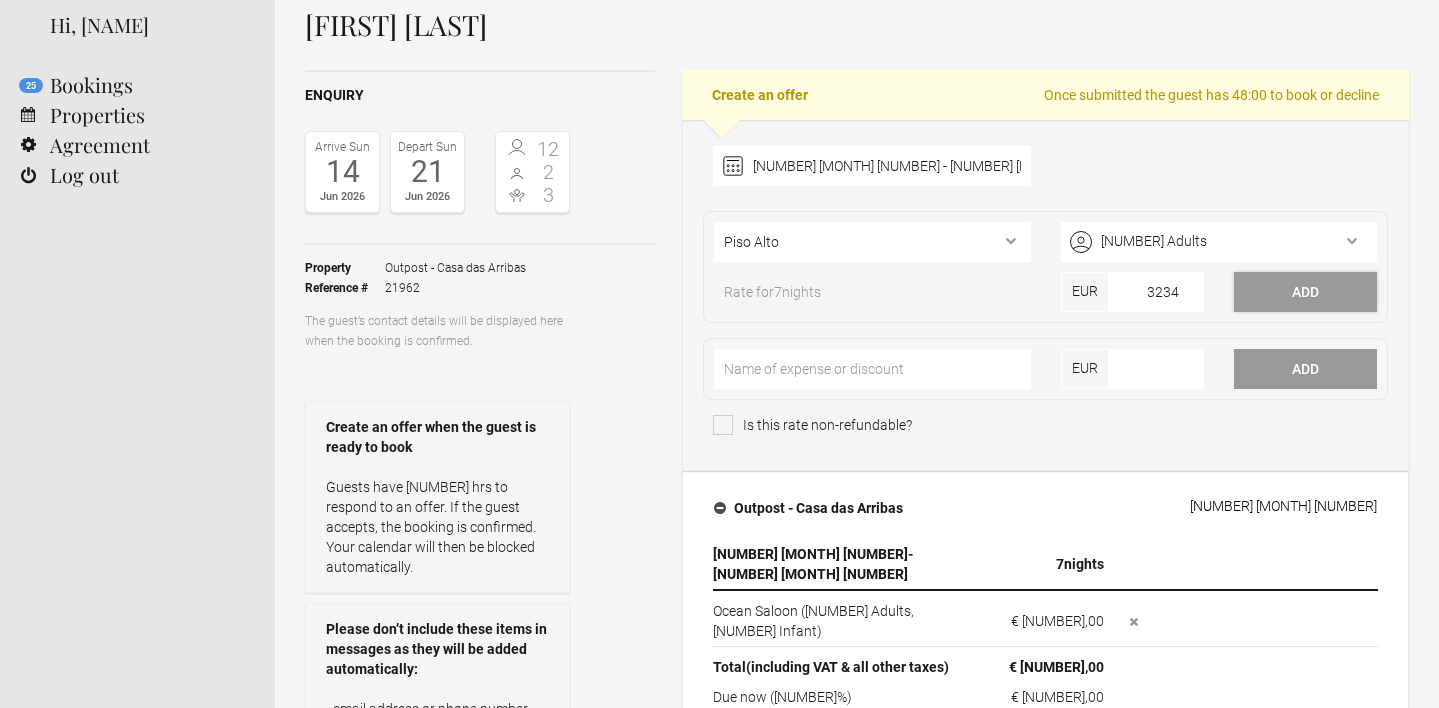 click on "Add" at bounding box center (1305, 292) 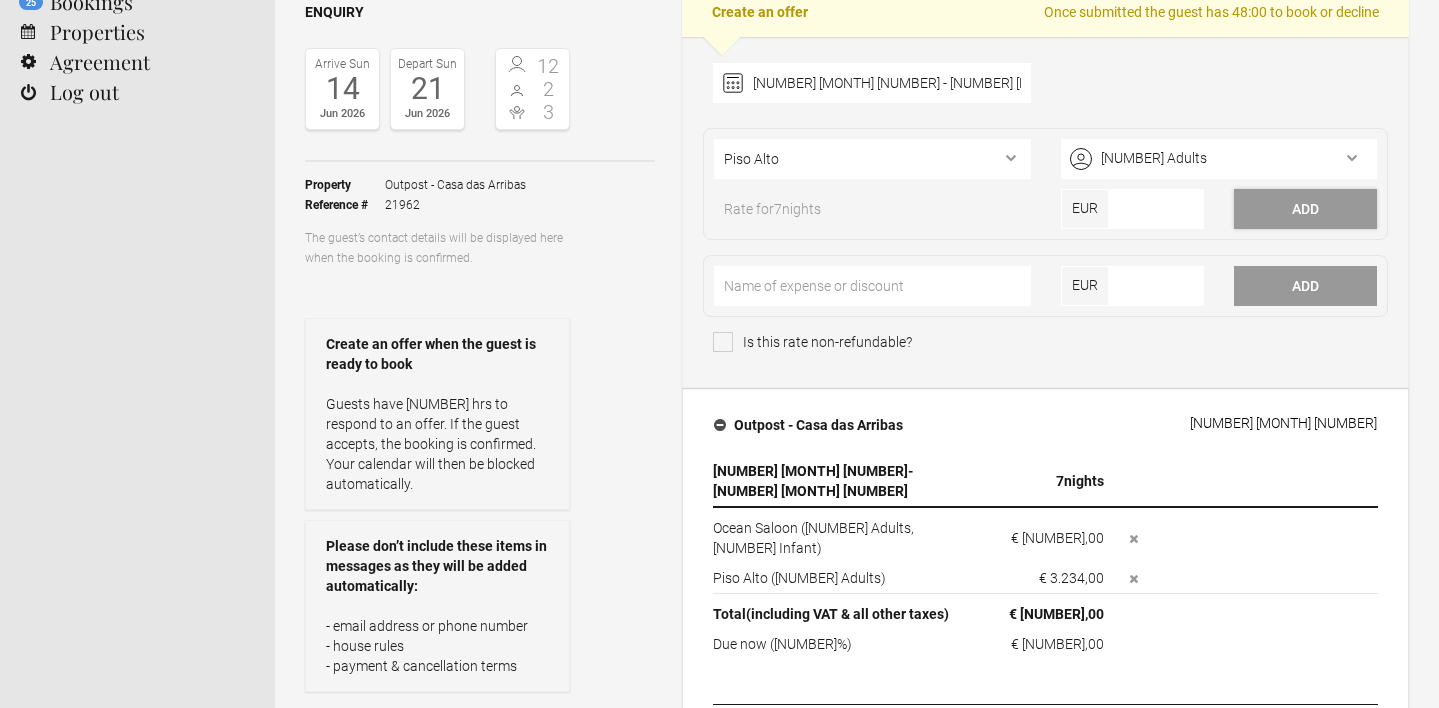 scroll, scrollTop: 186, scrollLeft: 0, axis: vertical 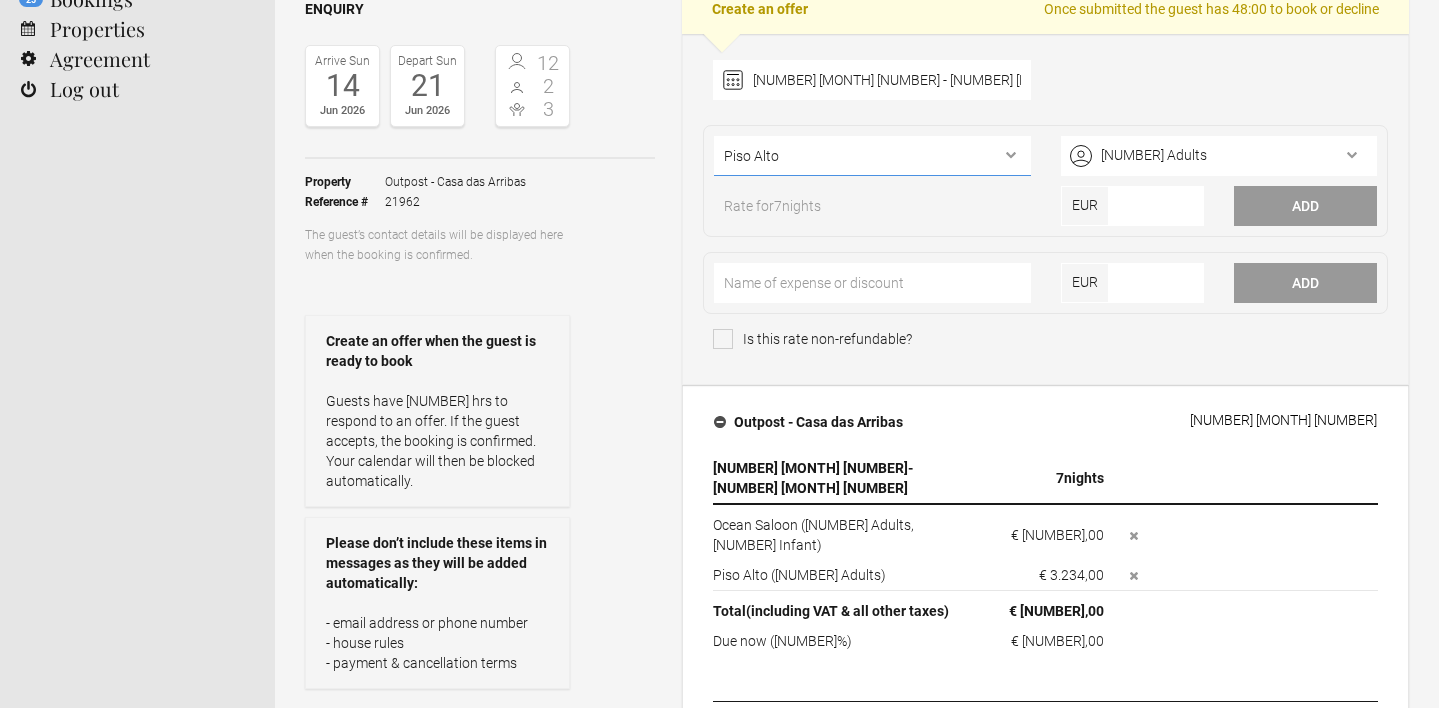click on "Ocean Saloon
North Casita
South Wing
East Duplex
Piso Alto
Pool House
Garden Cabana" at bounding box center (872, 156) 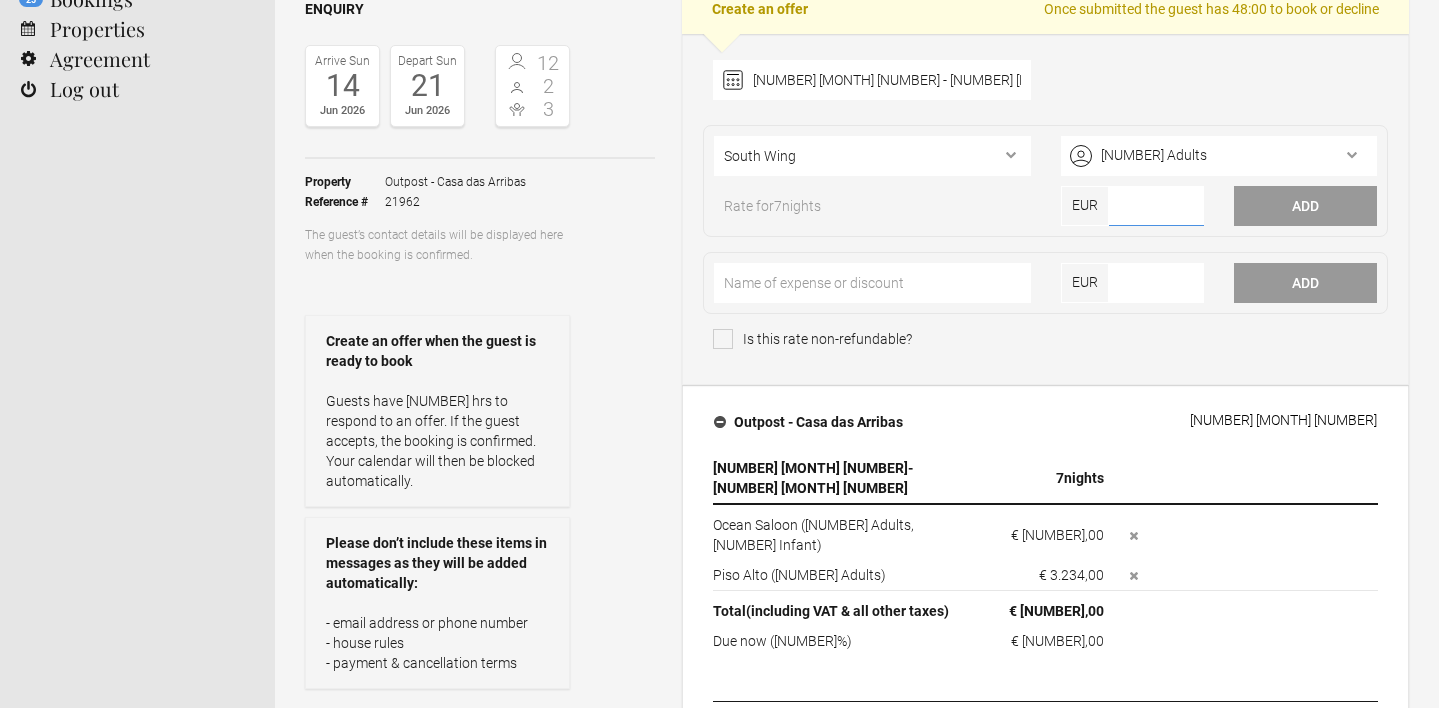 click at bounding box center [1156, 206] 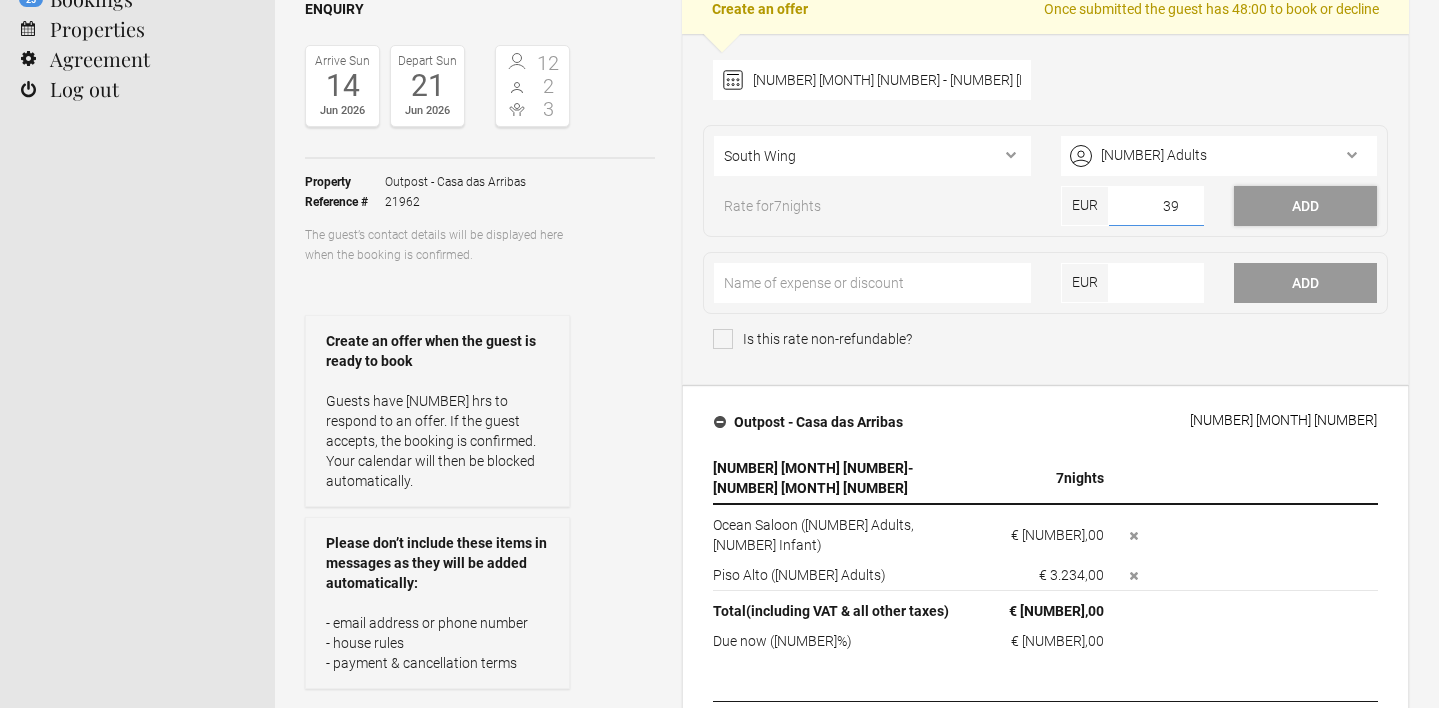 type on "3" 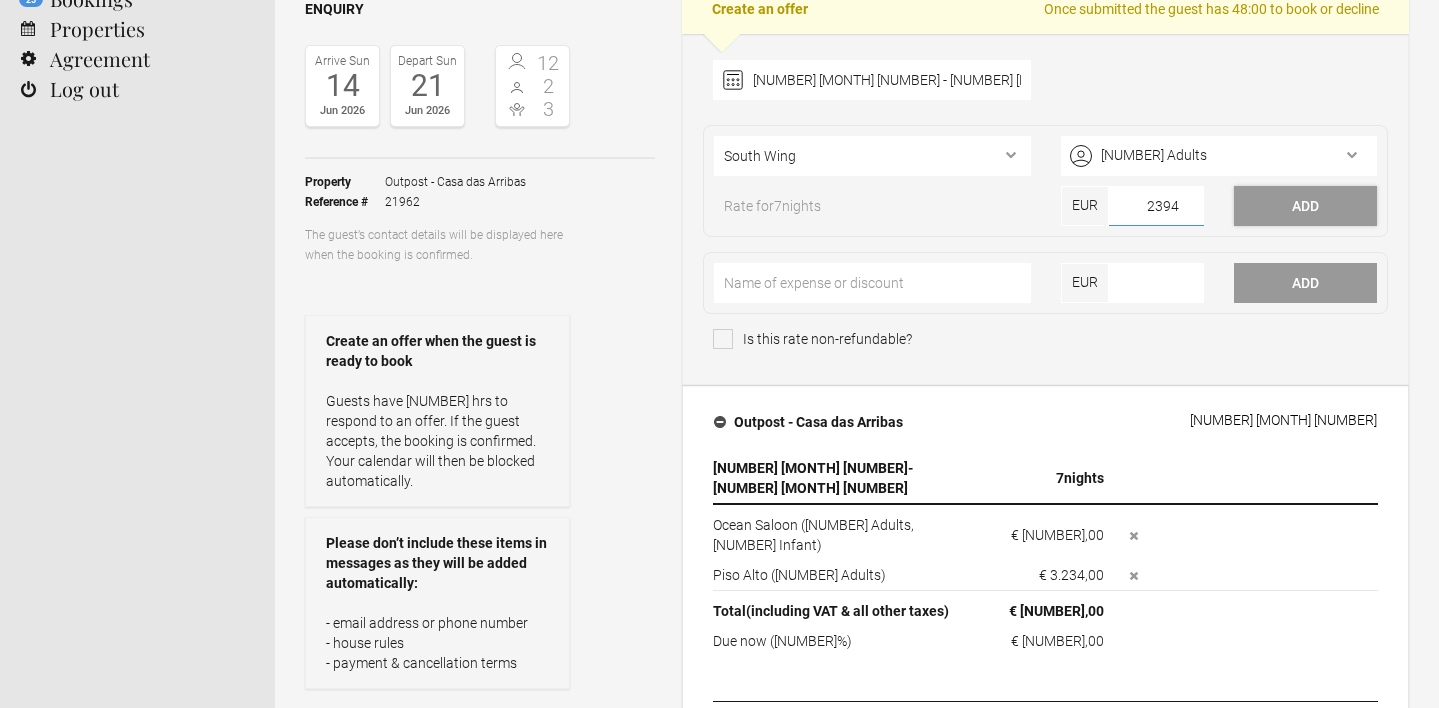 type on "2394" 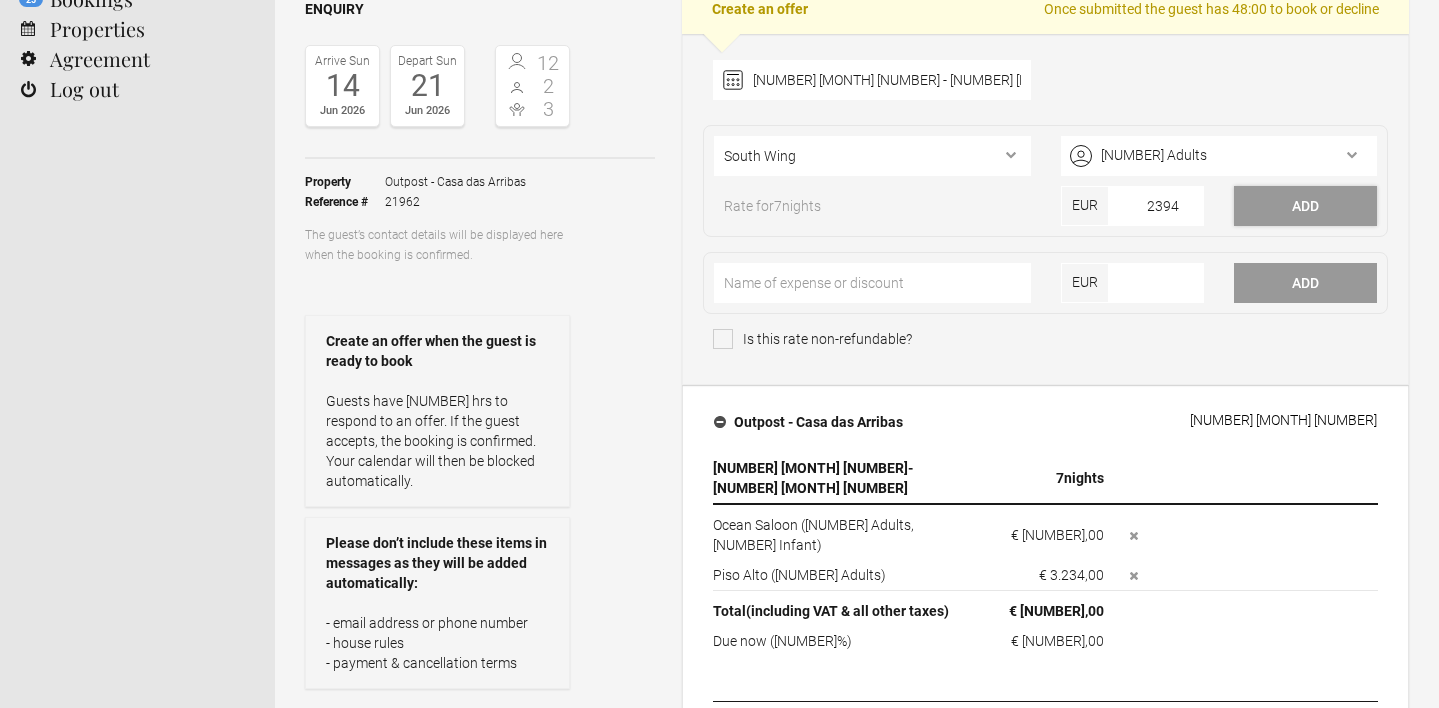 click on "Add" at bounding box center (1305, 206) 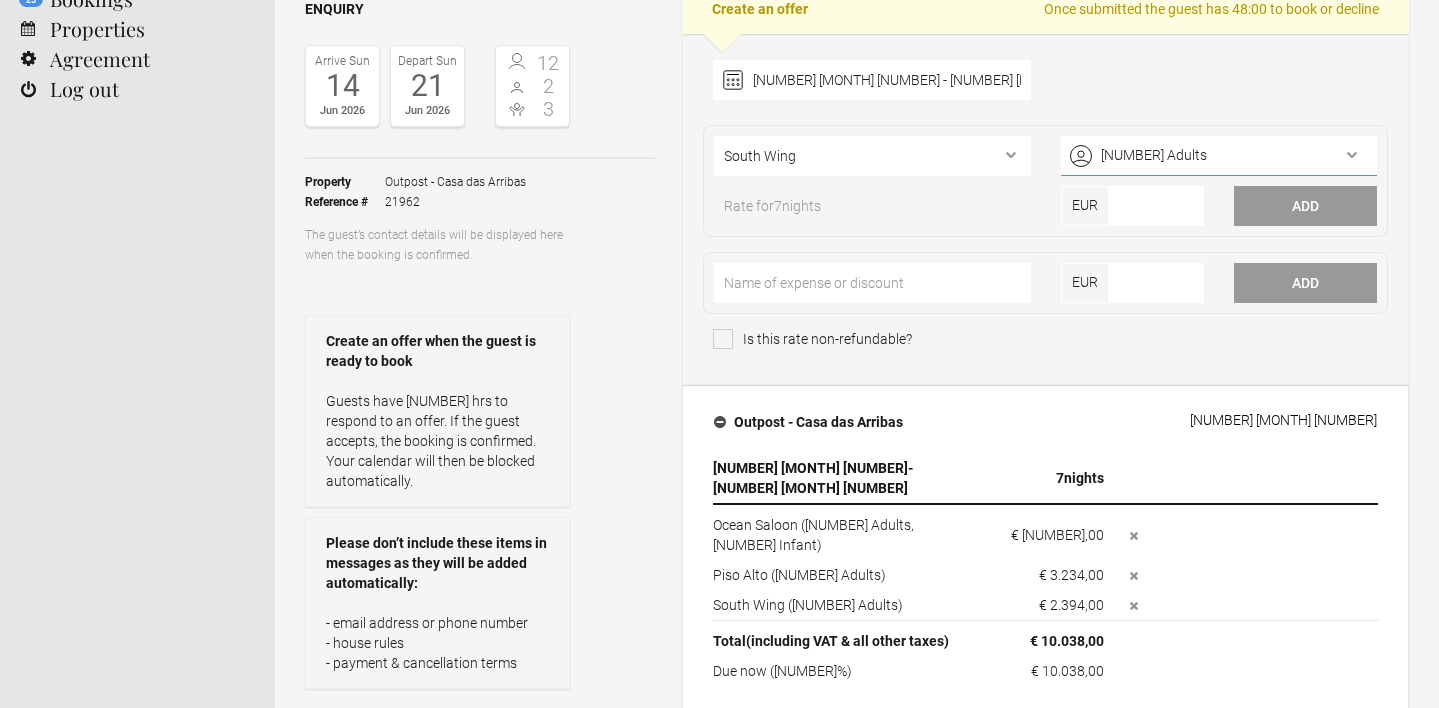 click on "[NUMBER] Adults" at bounding box center [1219, 156] 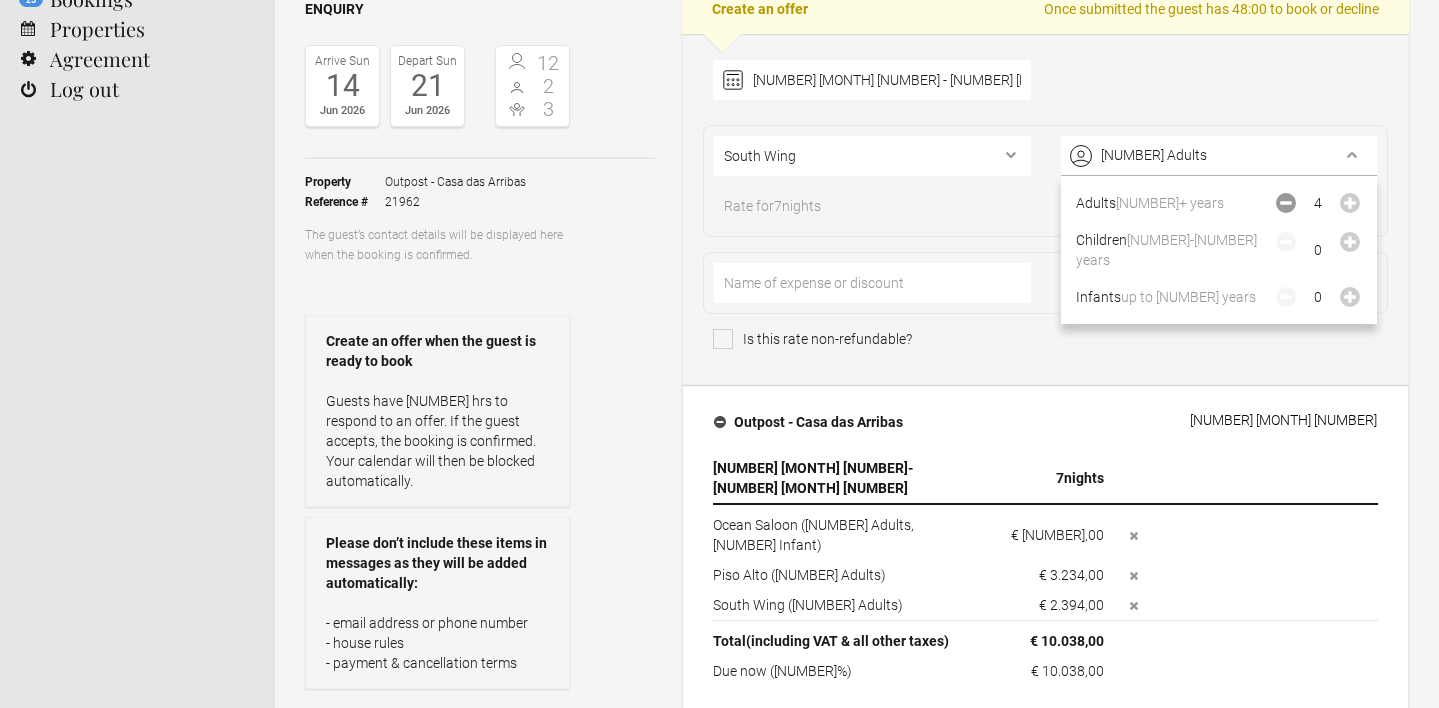 click 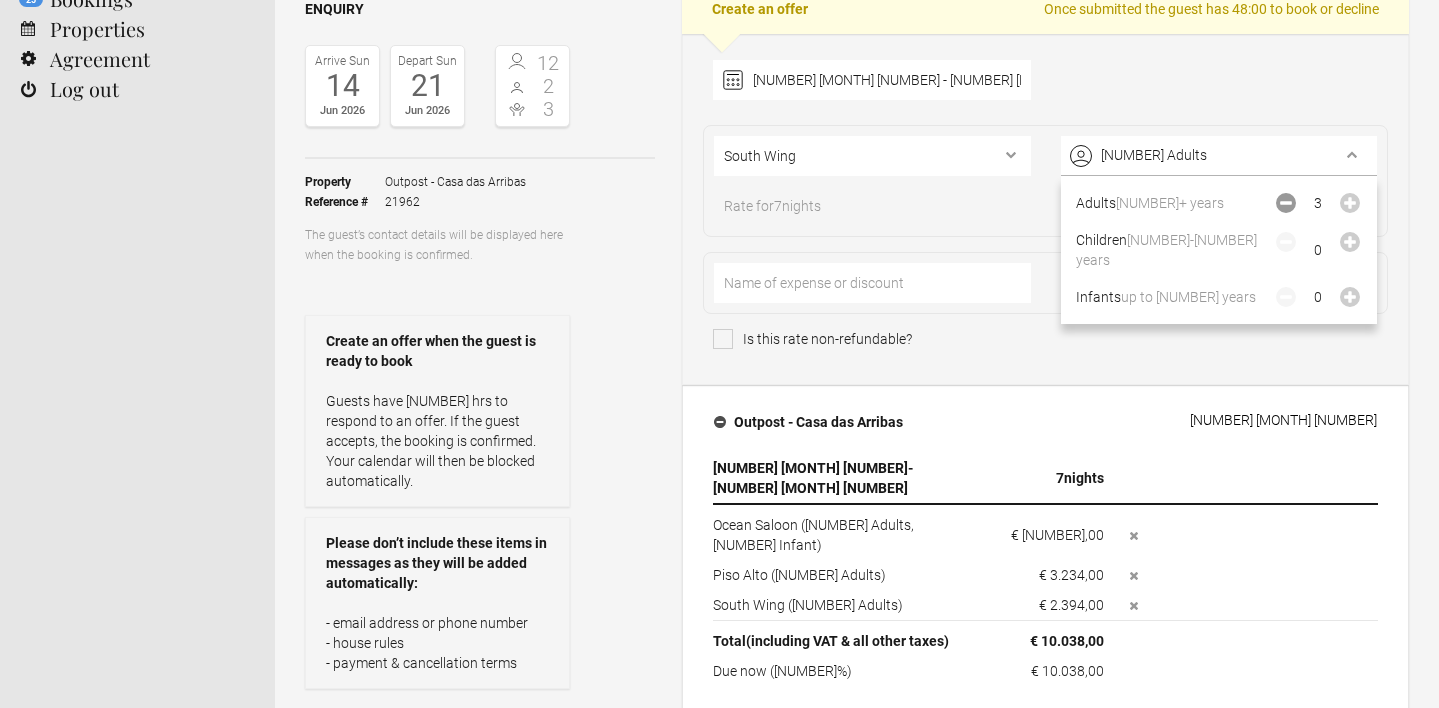 click 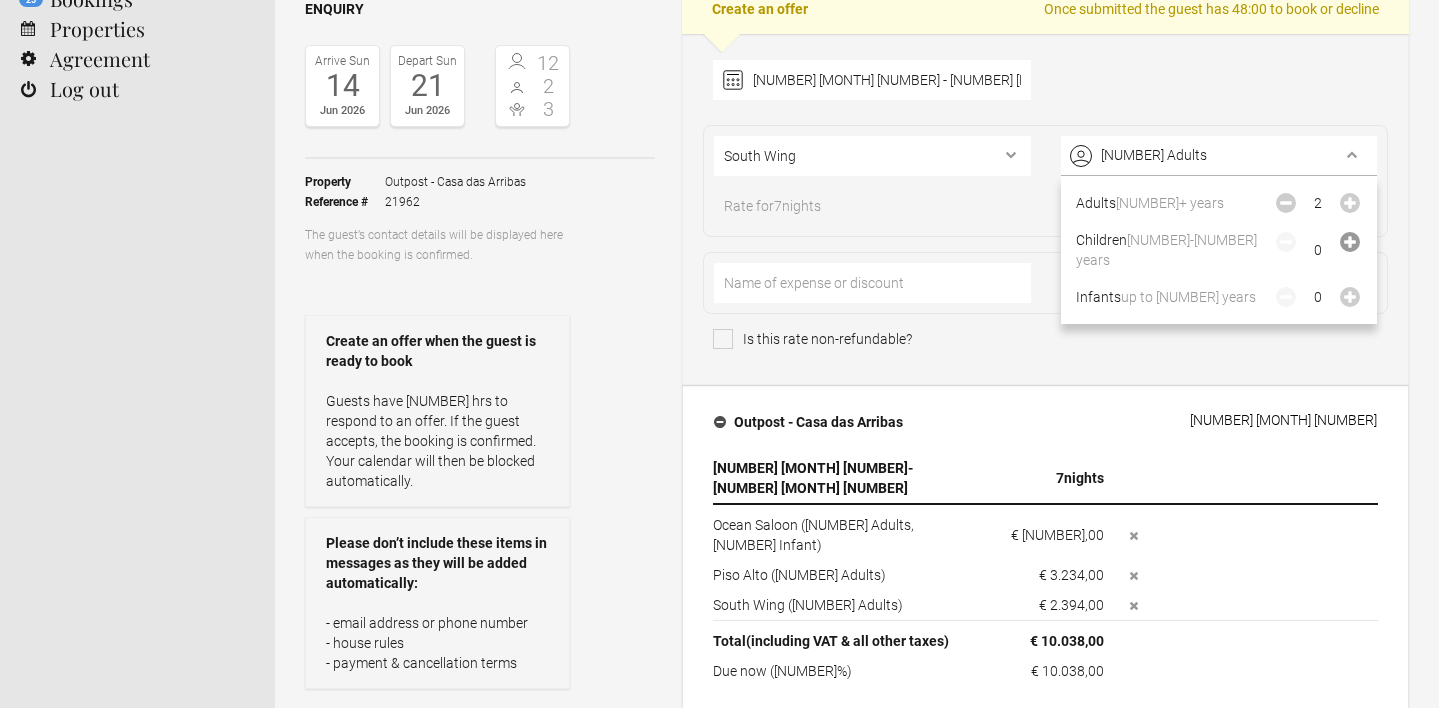 click 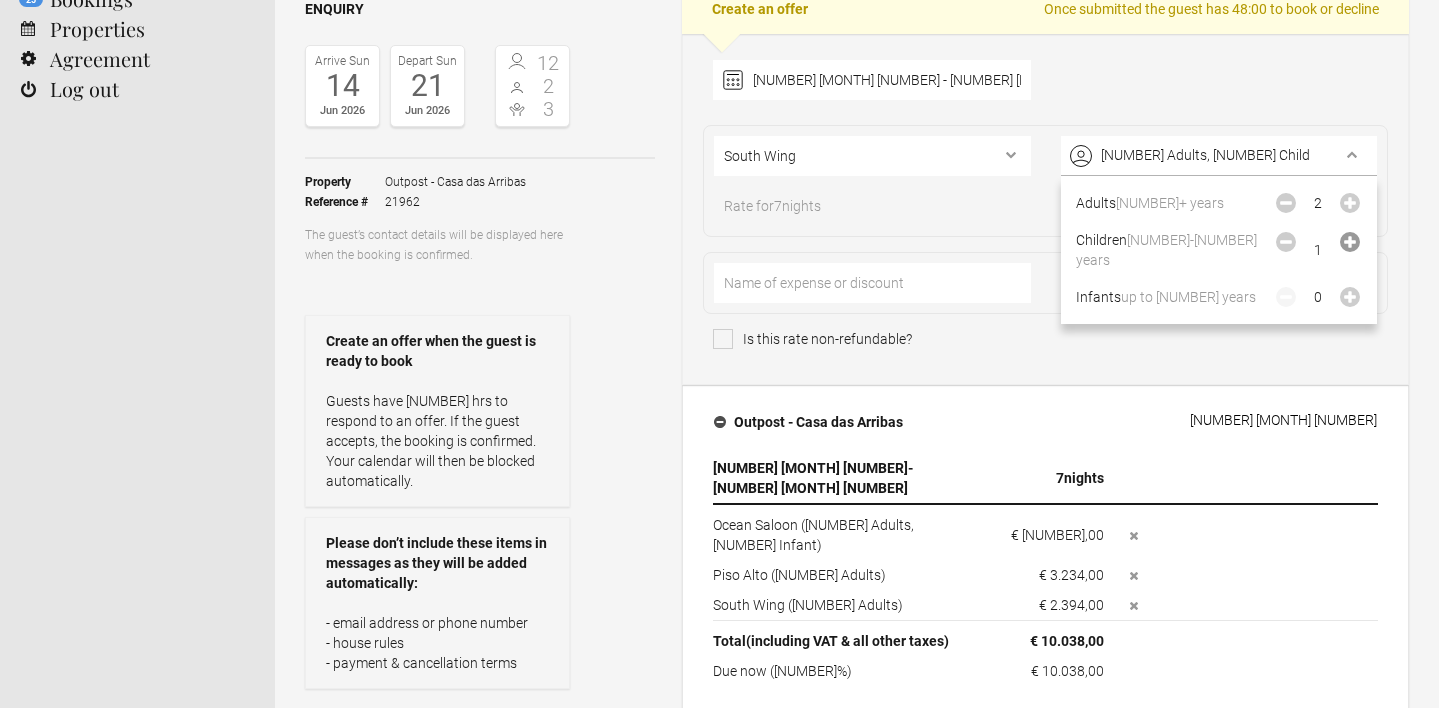 click 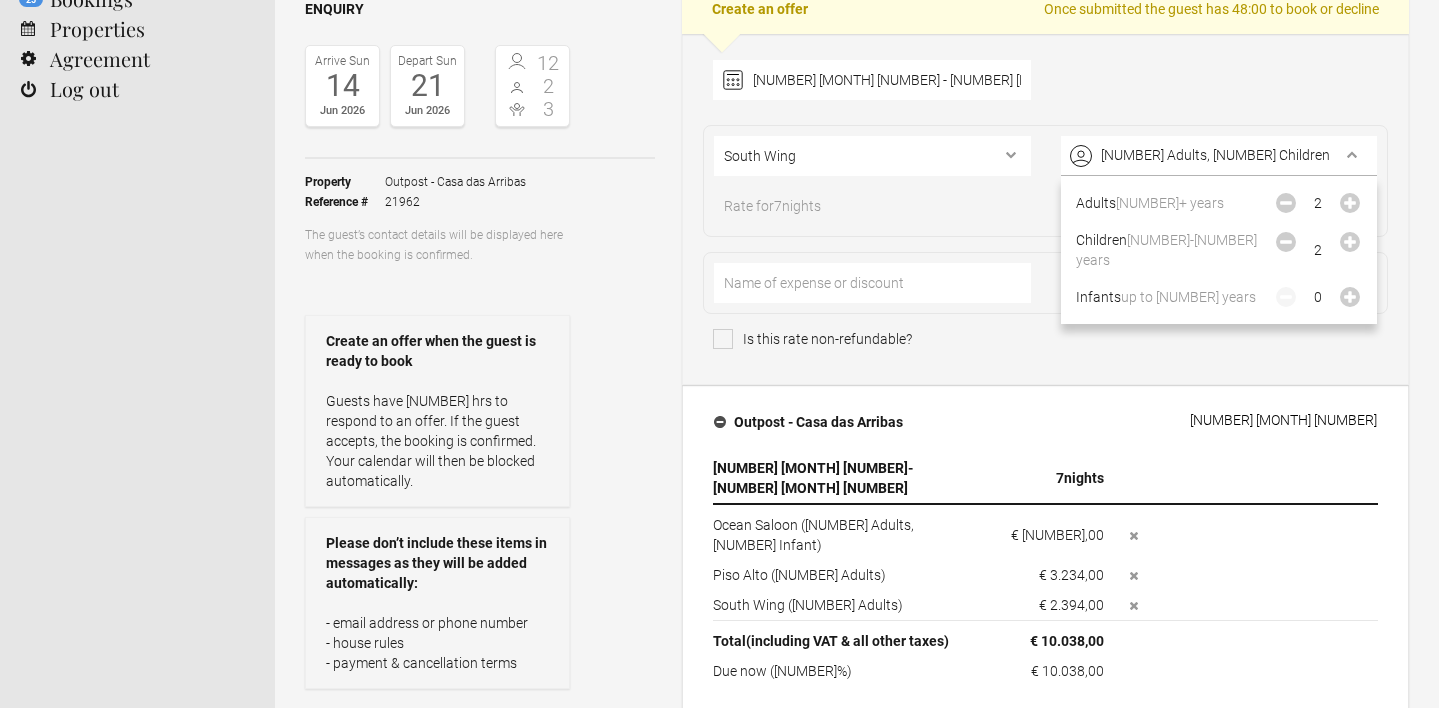 click on "Is this rate non-refundable?" at bounding box center (1045, 344) 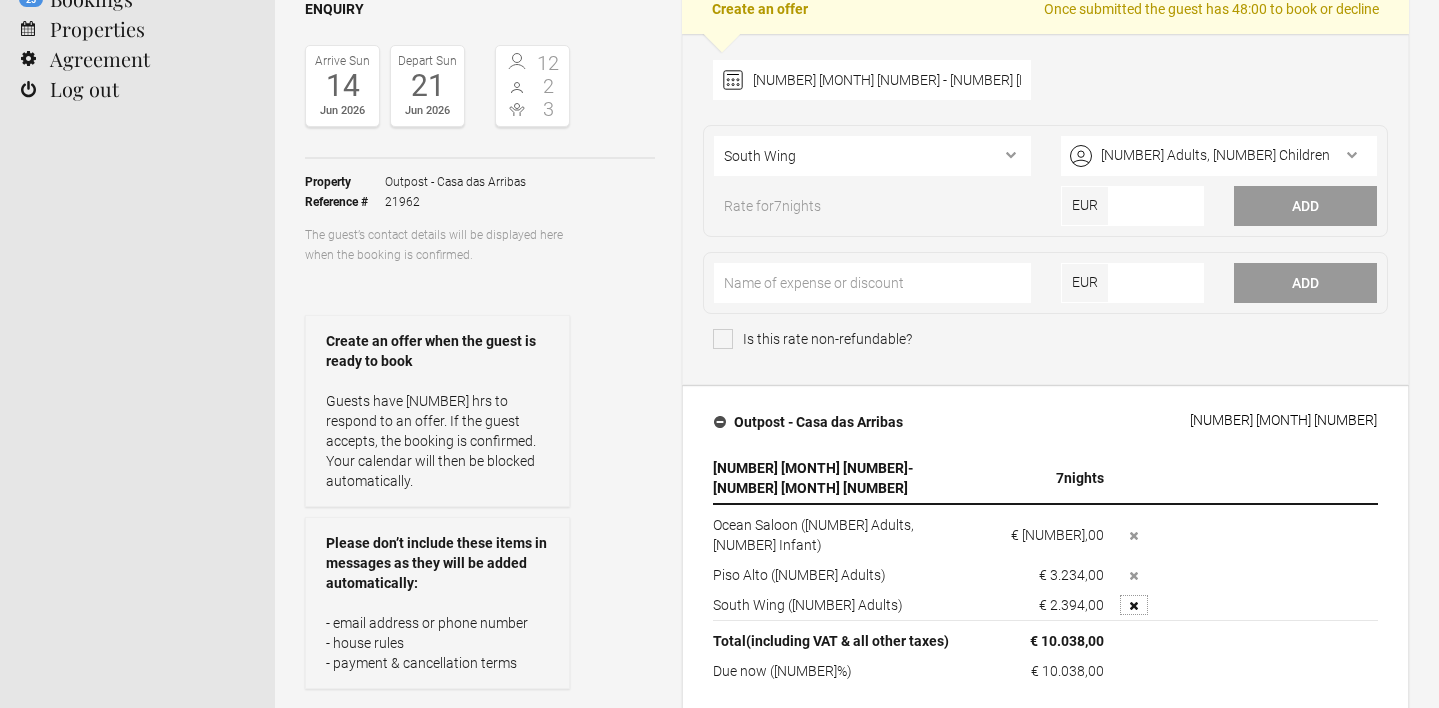 click 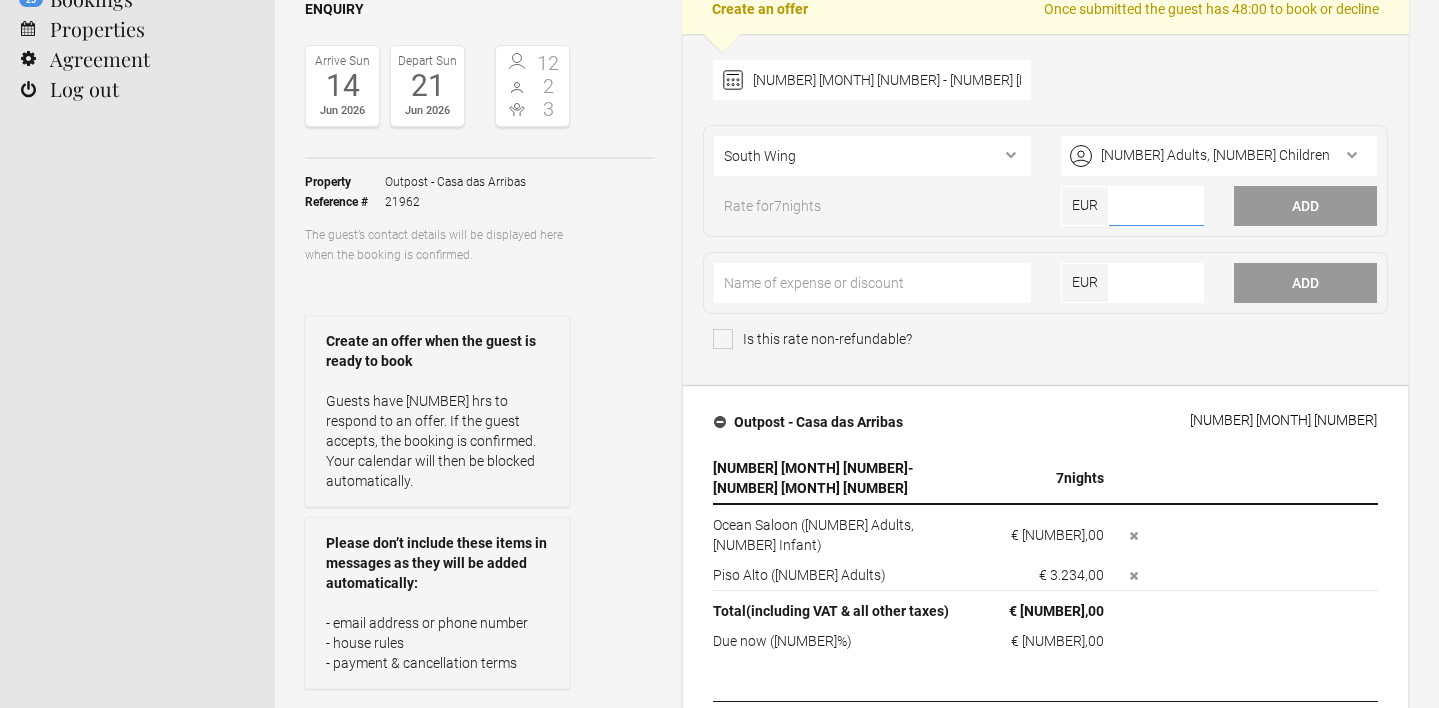 click at bounding box center [1156, 206] 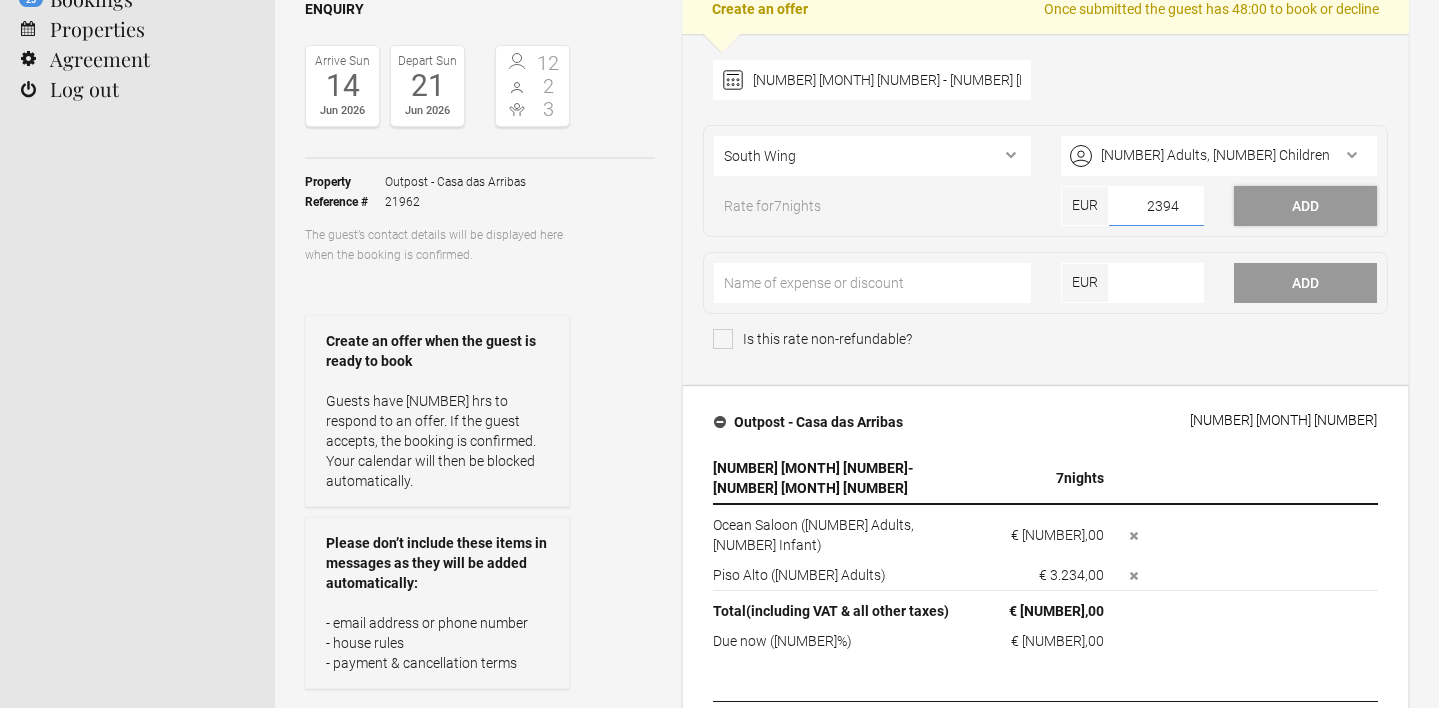 type on "2394" 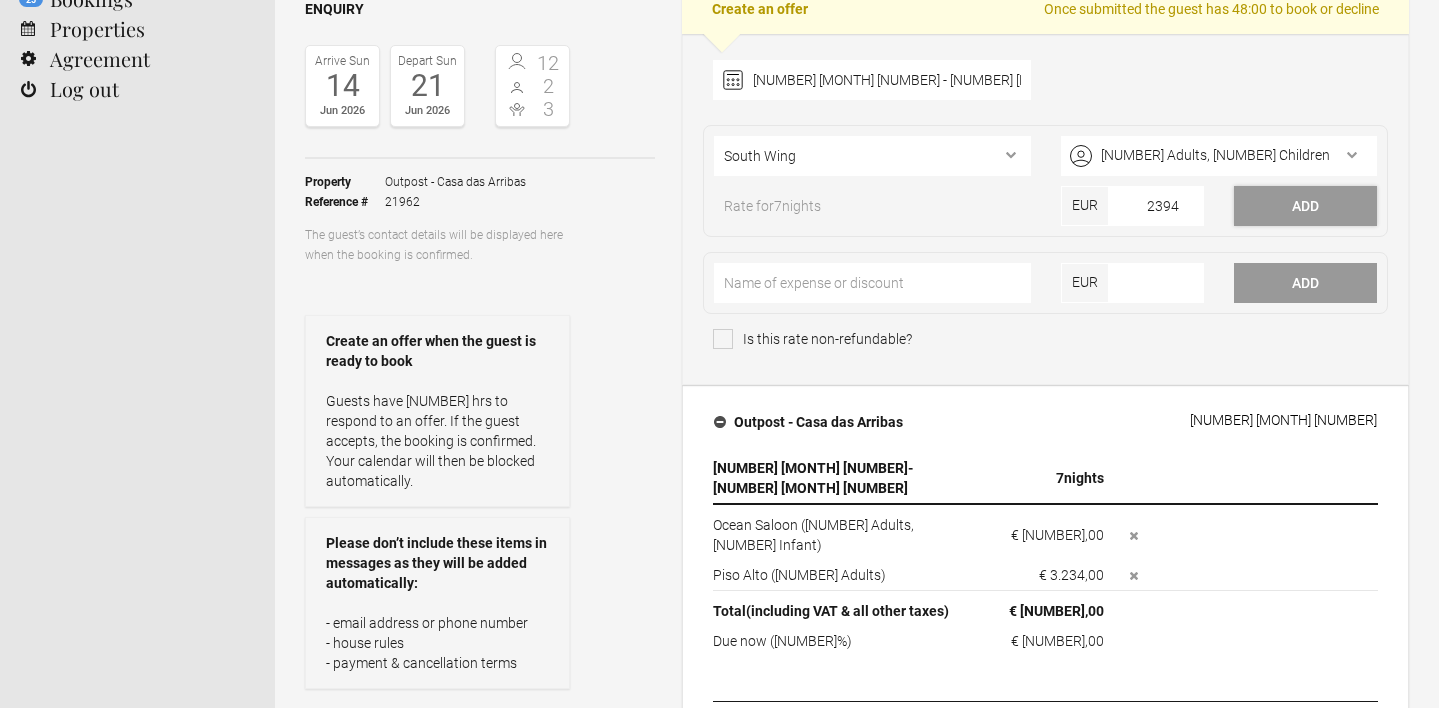 click on "Add" at bounding box center [1305, 206] 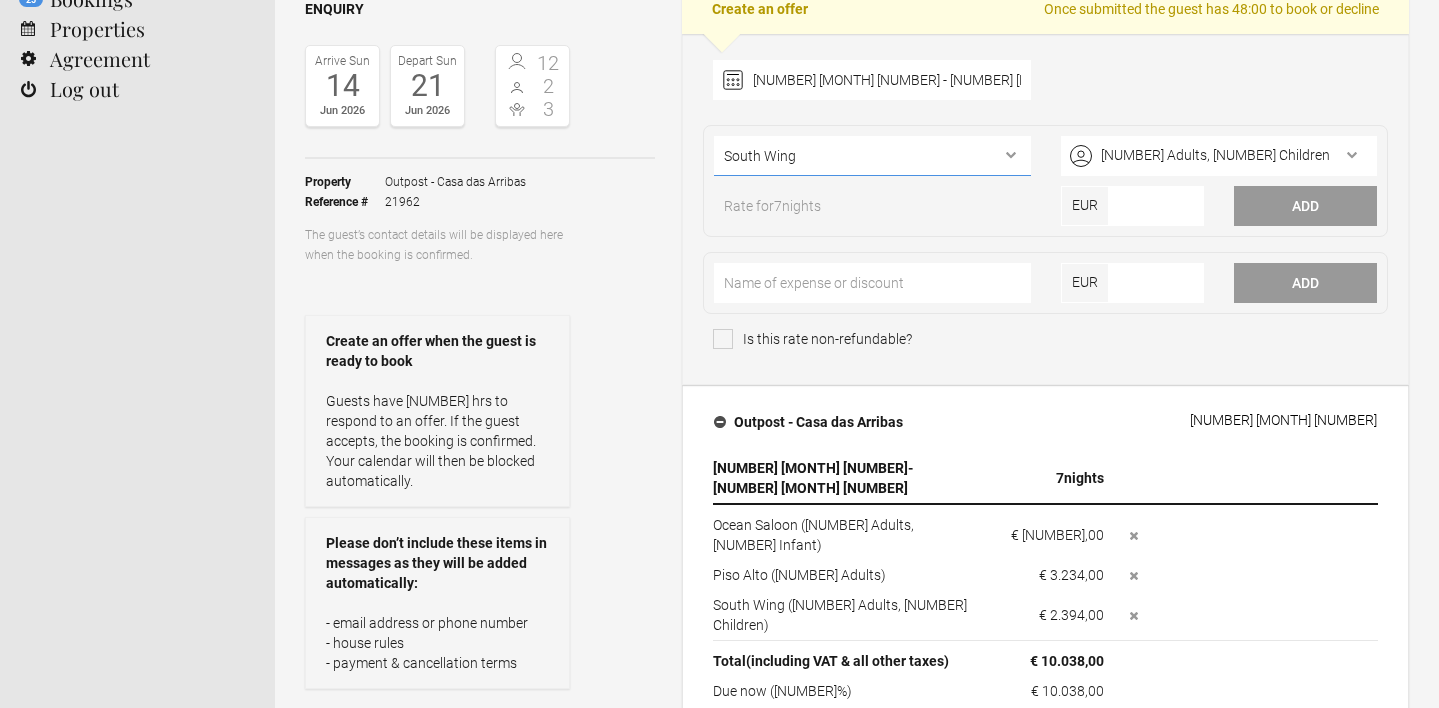 click on "Ocean Saloon
North Casita
South Wing
East Duplex
Piso Alto
Pool House
Garden Cabana" at bounding box center [872, 156] 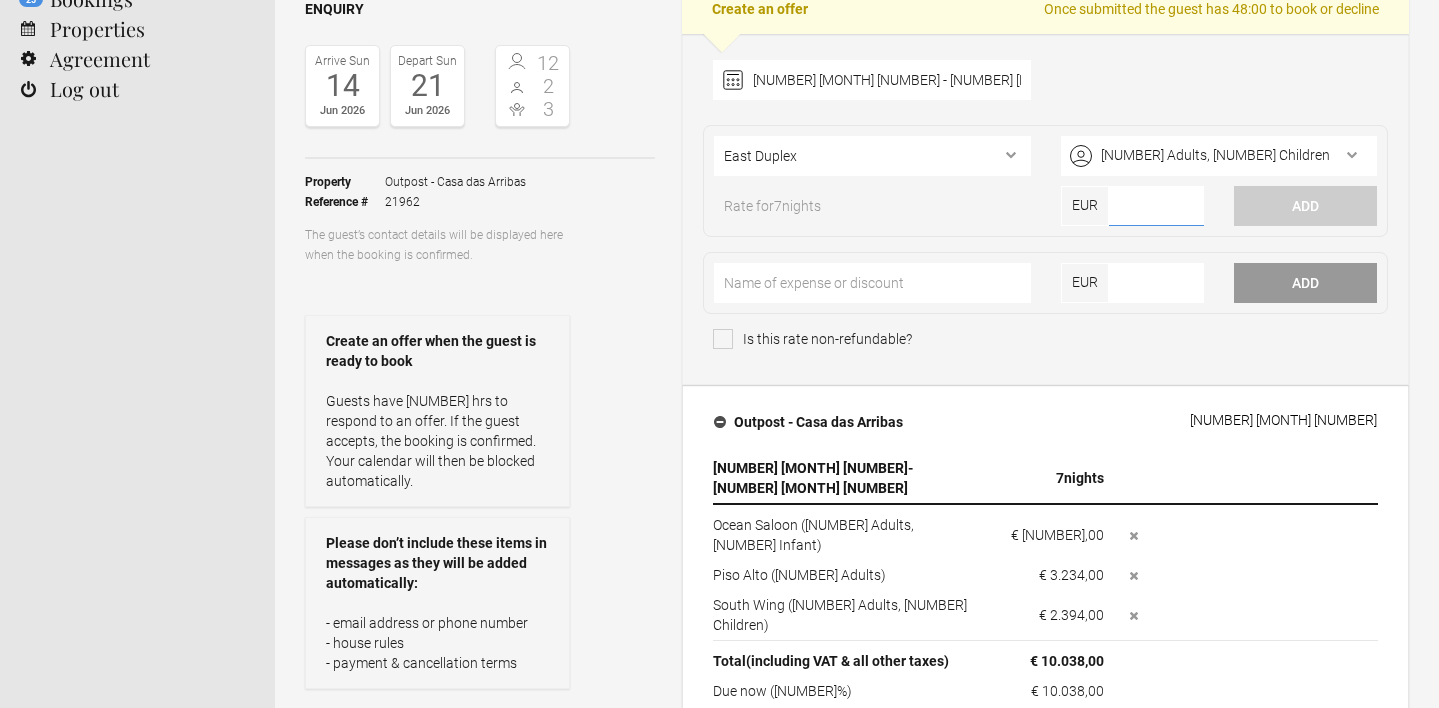 click at bounding box center [1156, 206] 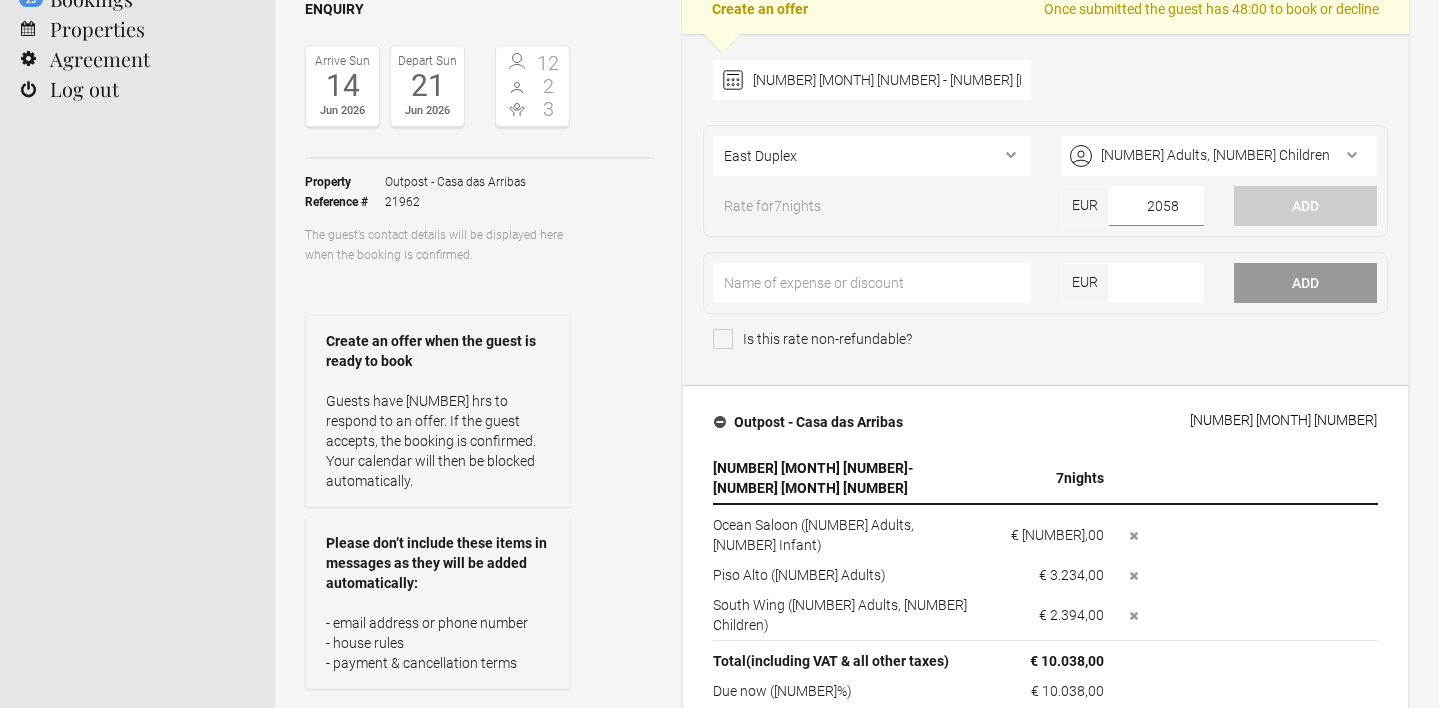 type on "2058" 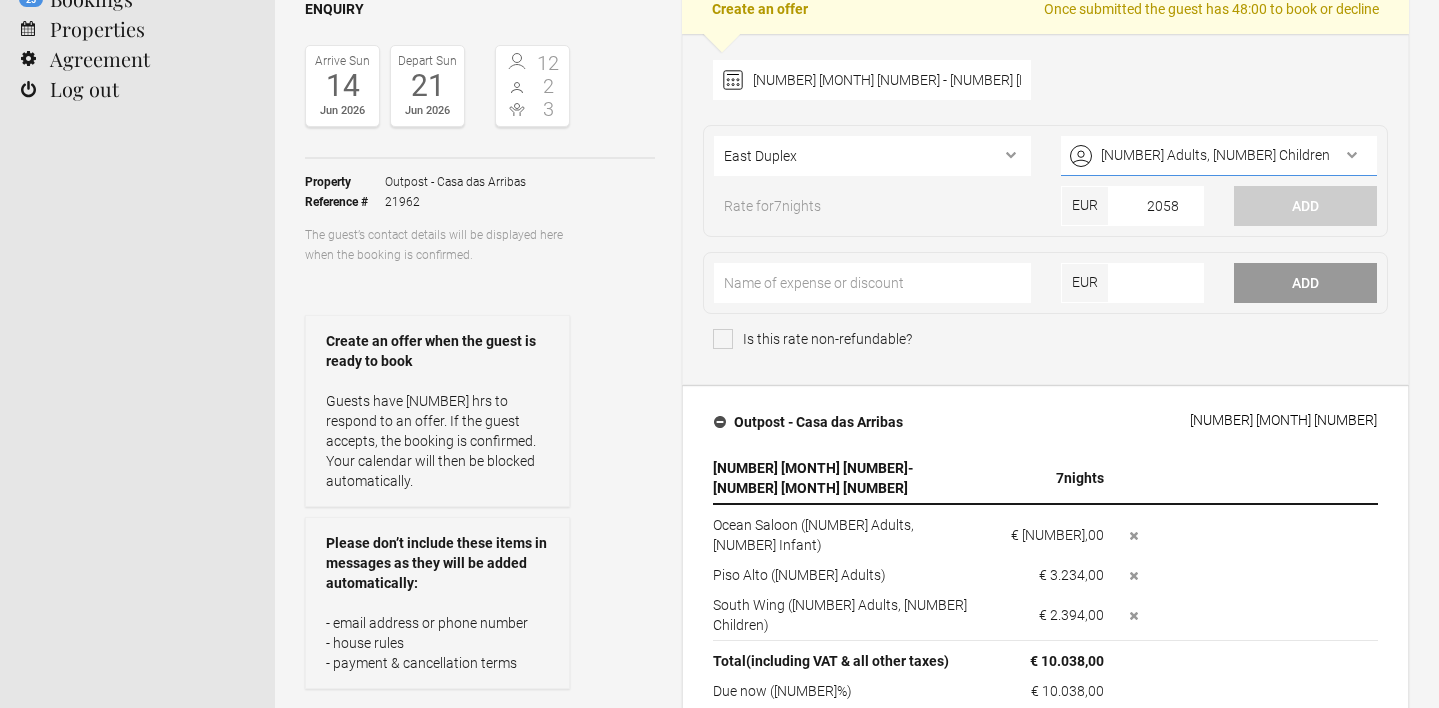 click on "2 Adults, 2 Children" at bounding box center (1219, 156) 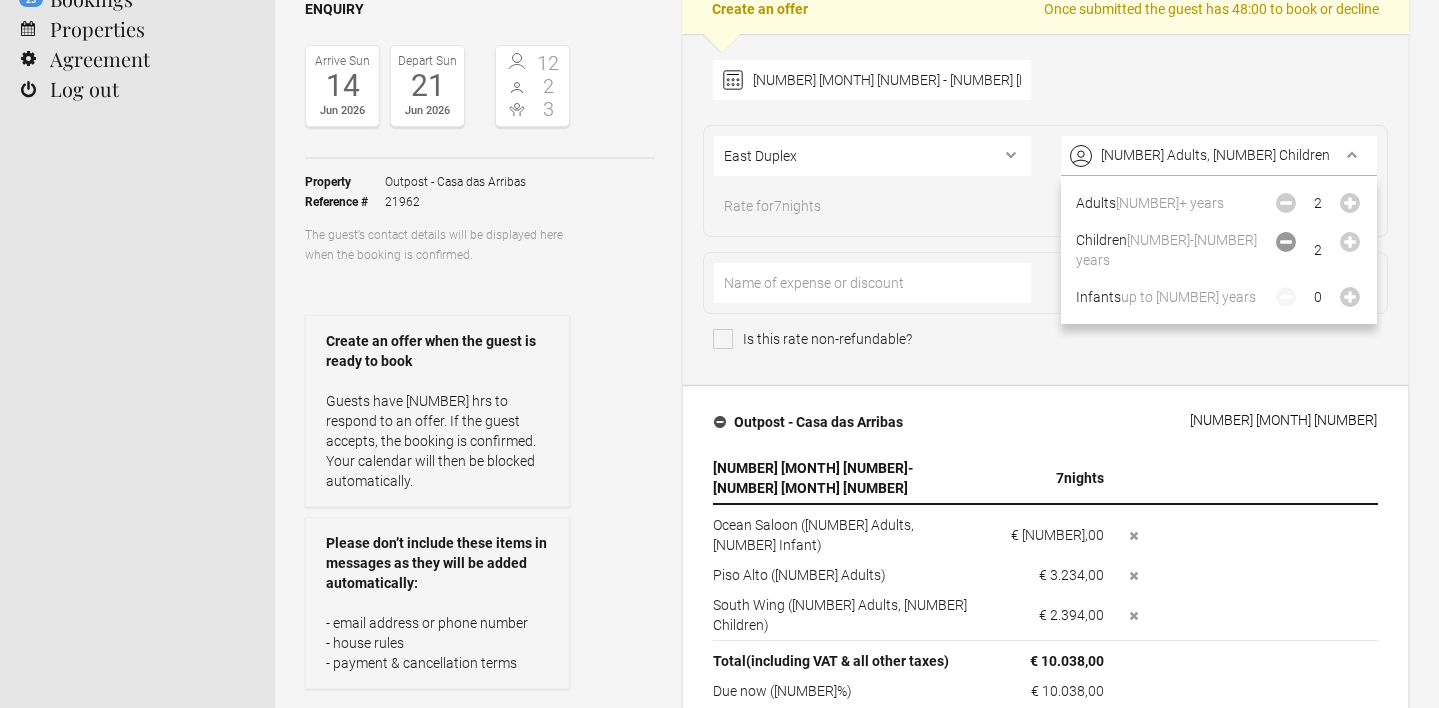 click 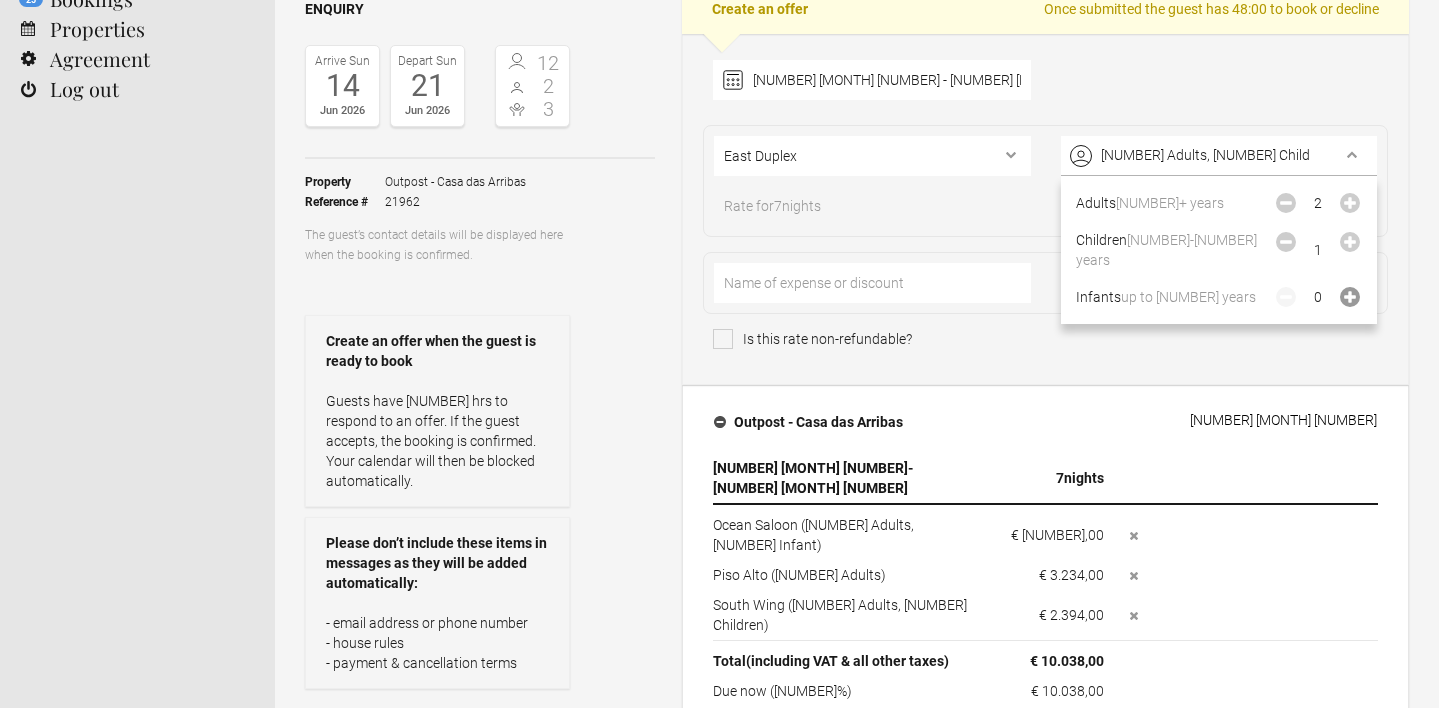 click 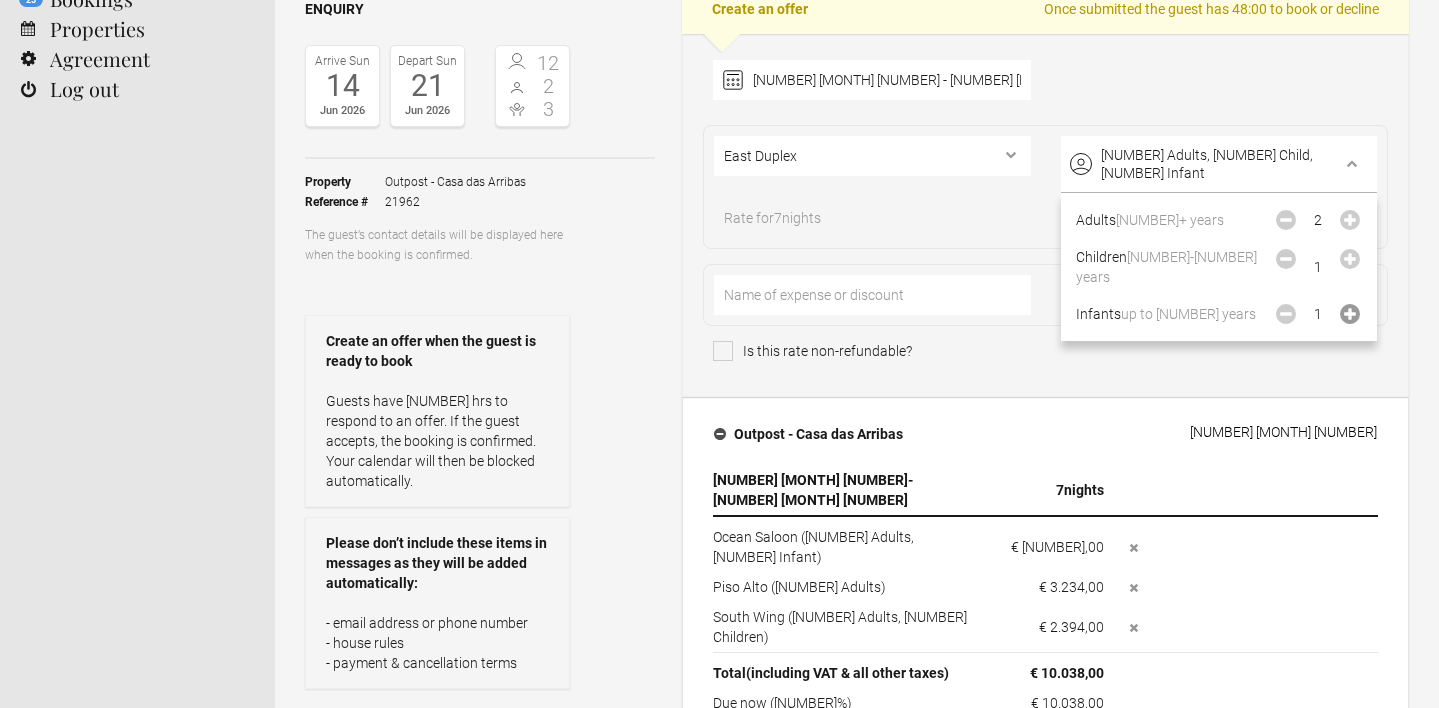 click 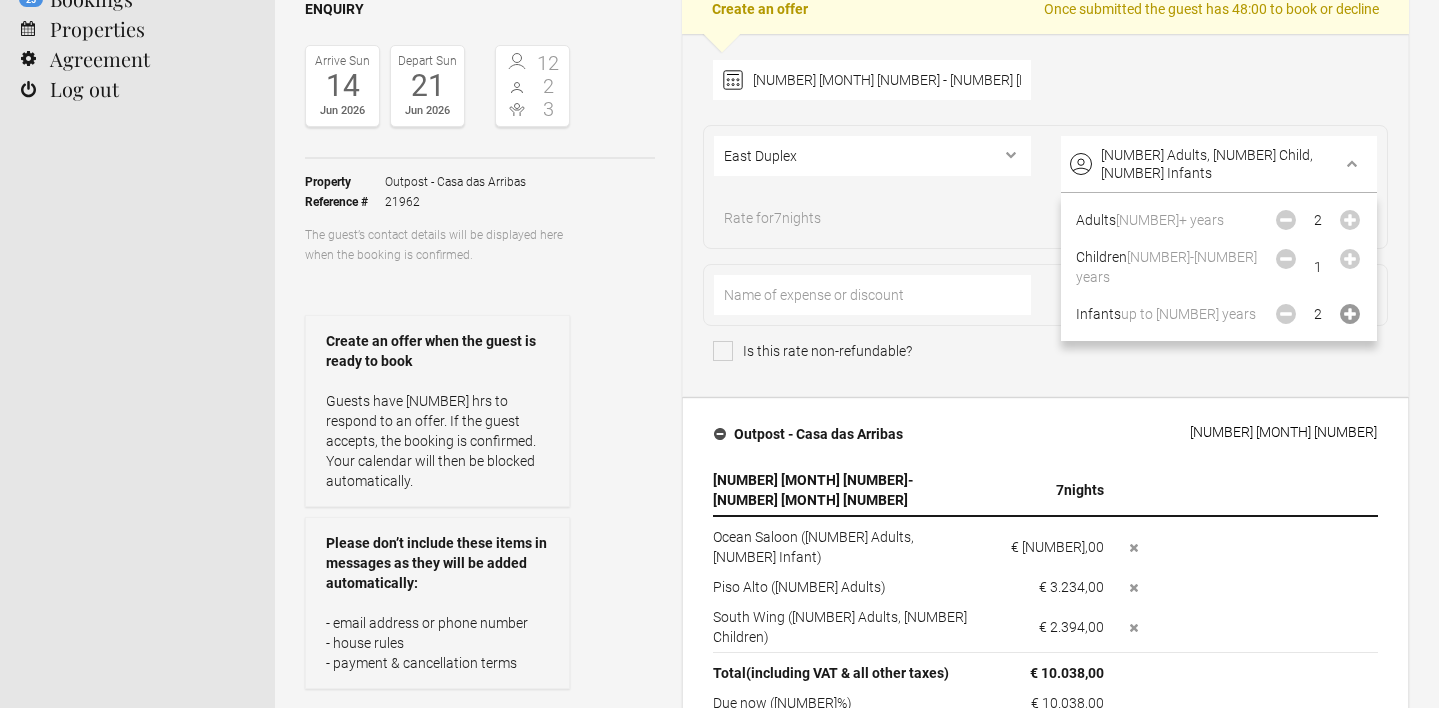 click 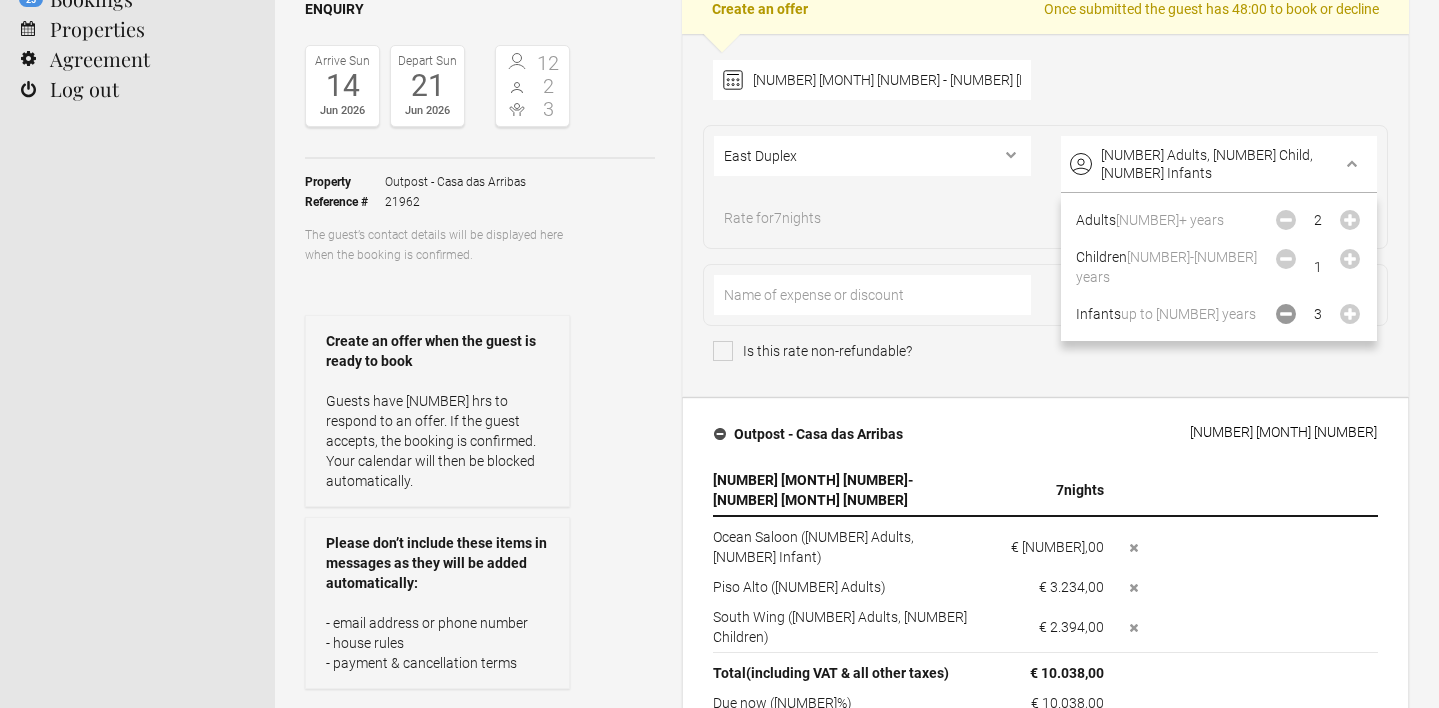 click 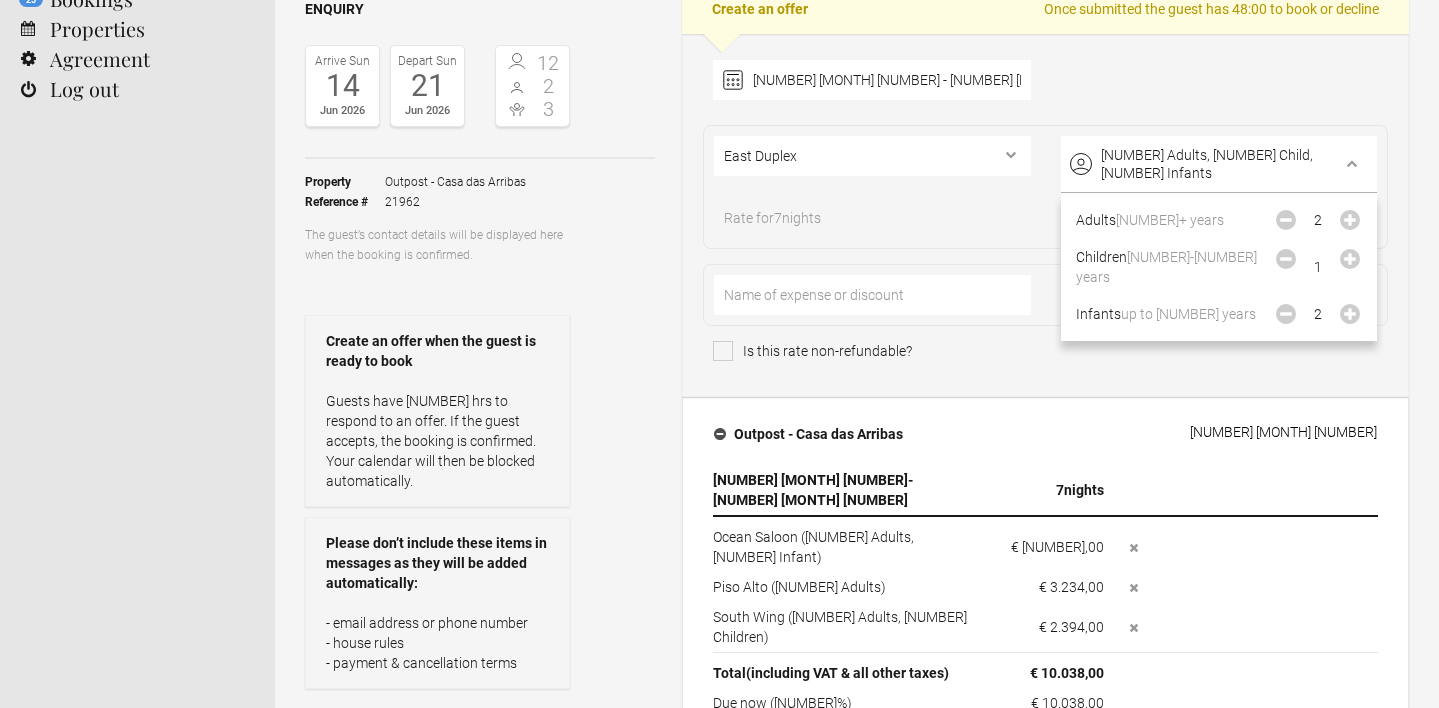 click on "Is this rate non-refundable?" at bounding box center (1045, 356) 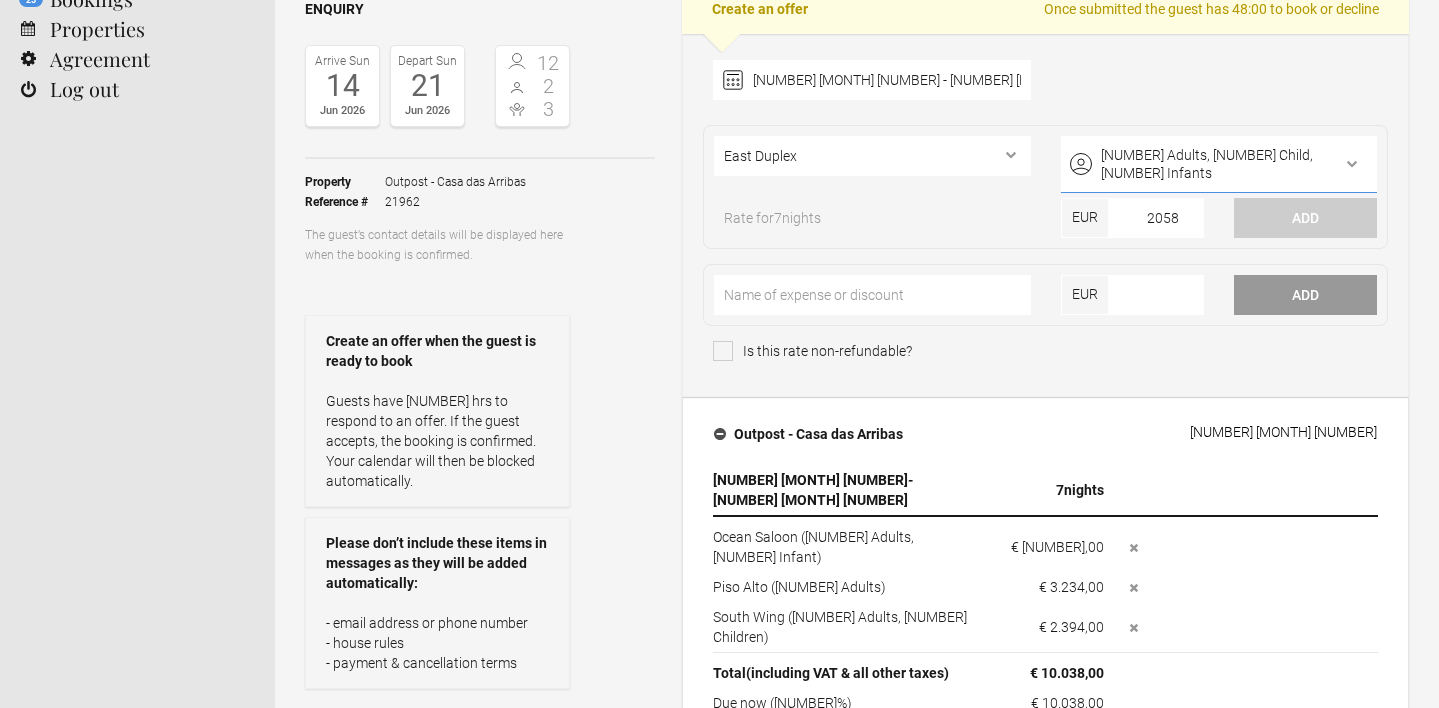 click on "2 Adults, 1 Child, 2 Infants" at bounding box center (1219, 164) 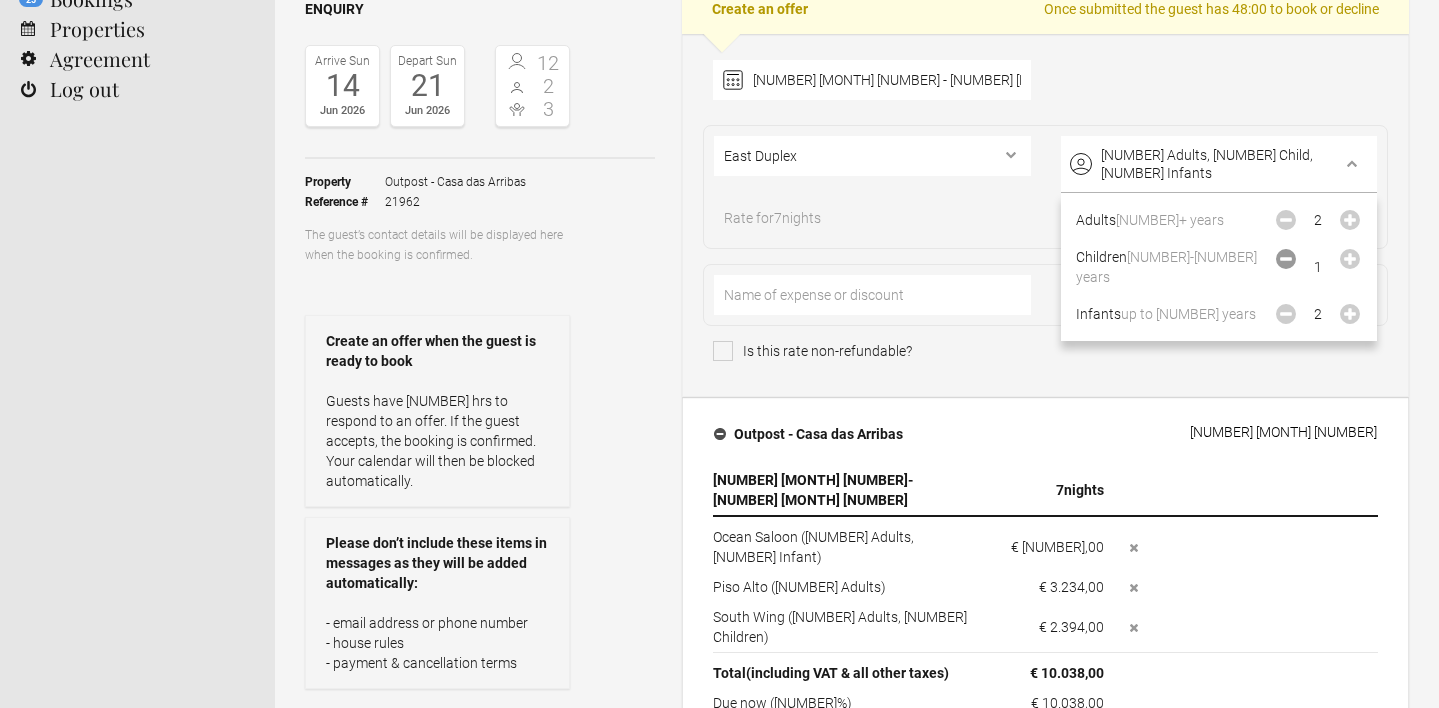 click 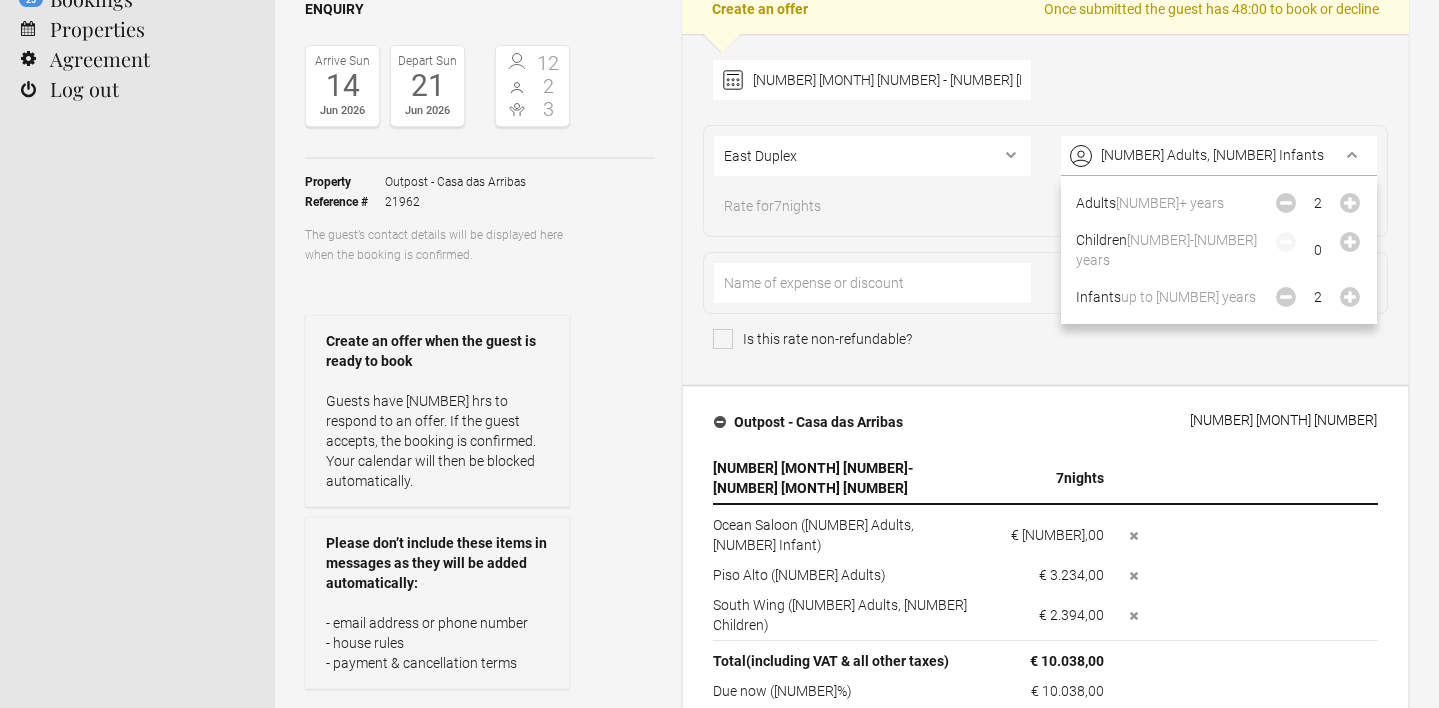 click on "Is this rate non-refundable?" at bounding box center [1045, 344] 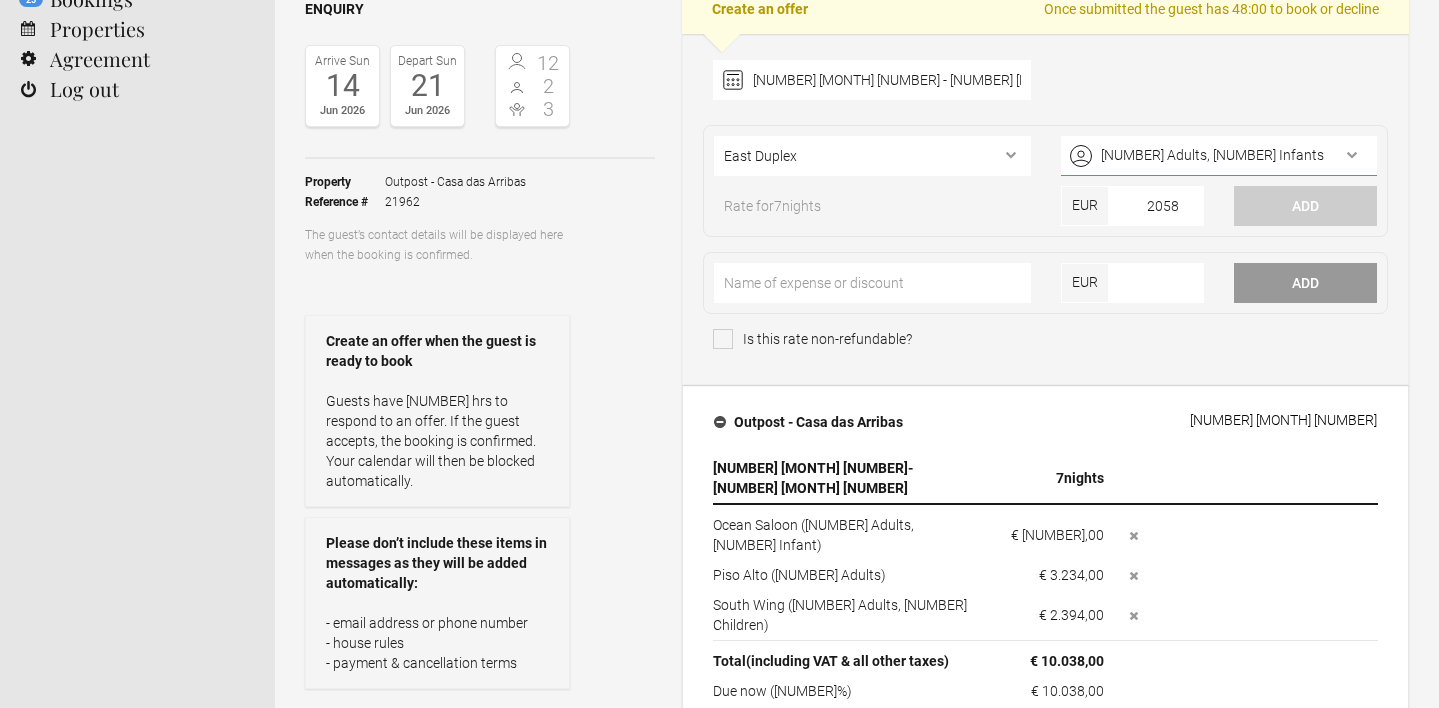 click on "2 Adults, 2 Infants" at bounding box center [1219, 156] 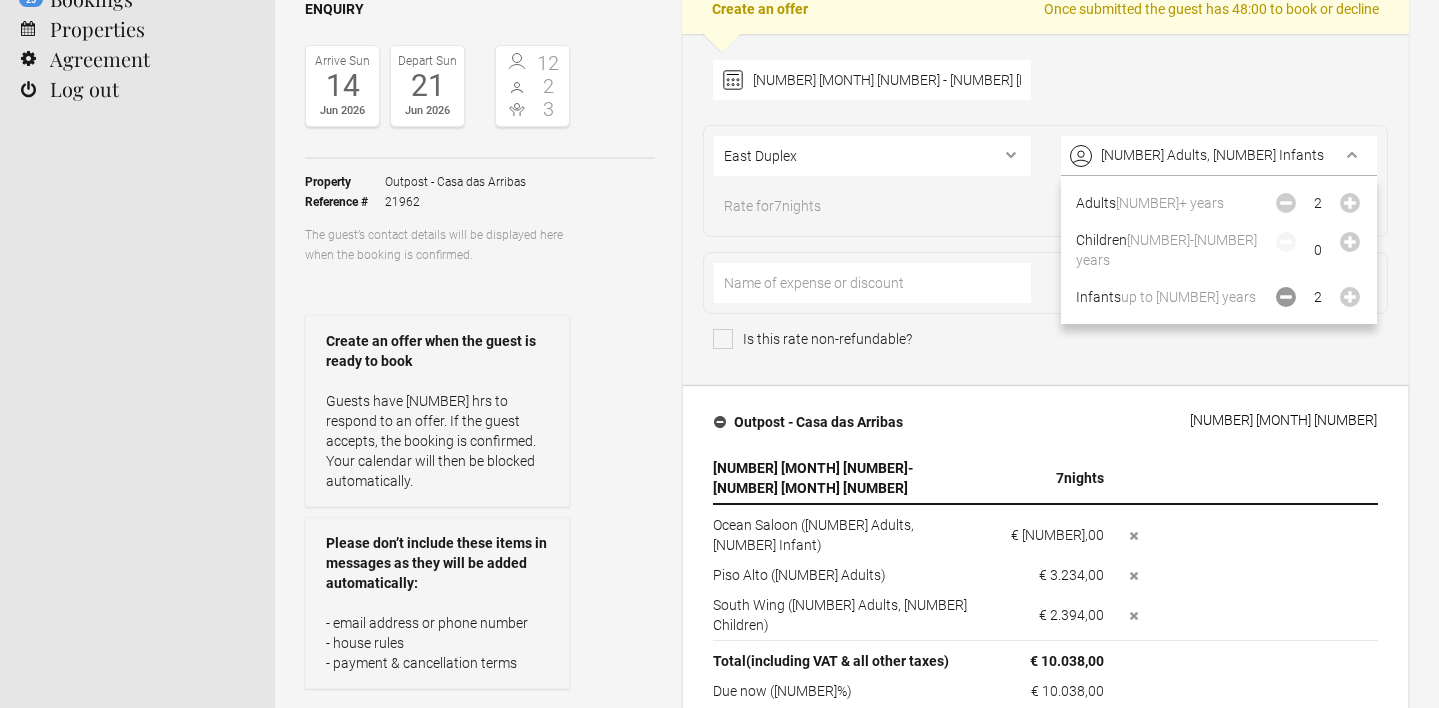 click 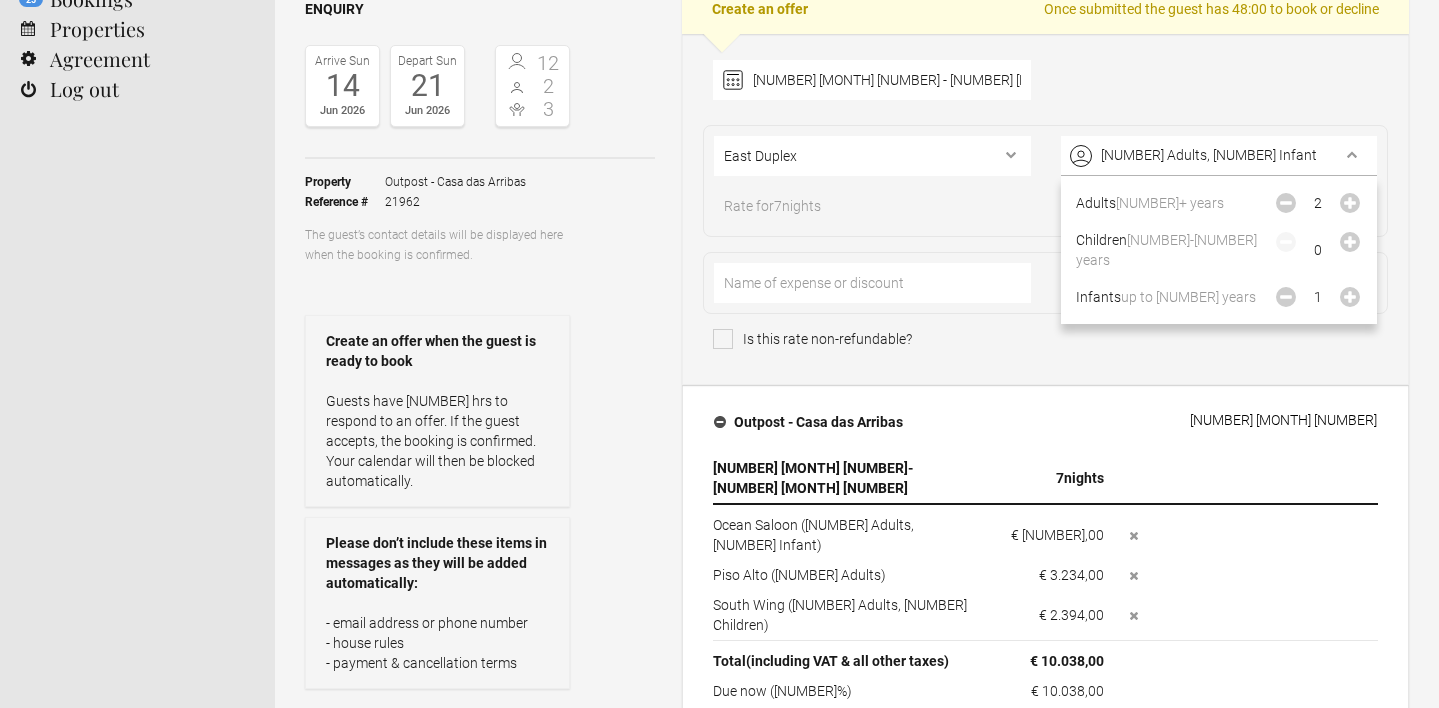 click on "Is this rate non-refundable?" at bounding box center (1045, 344) 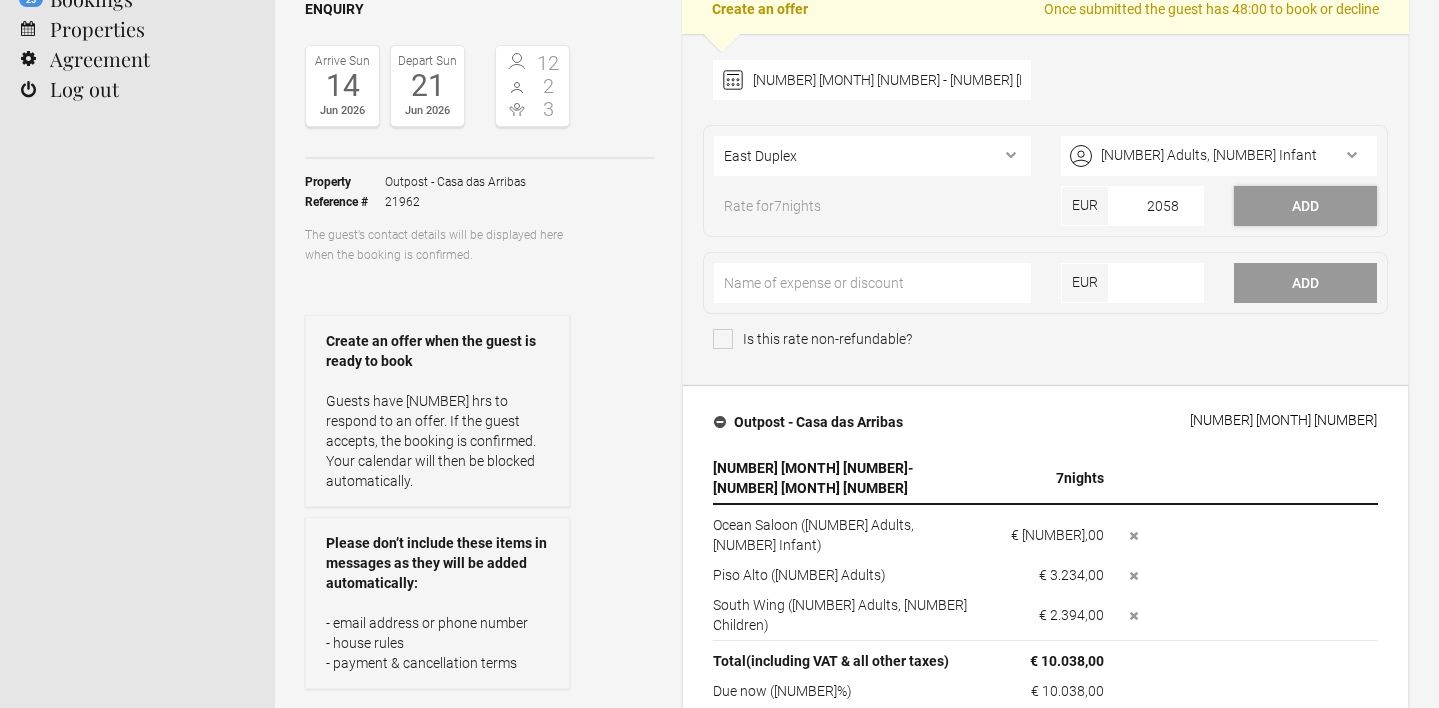 click on "Add" at bounding box center [1305, 206] 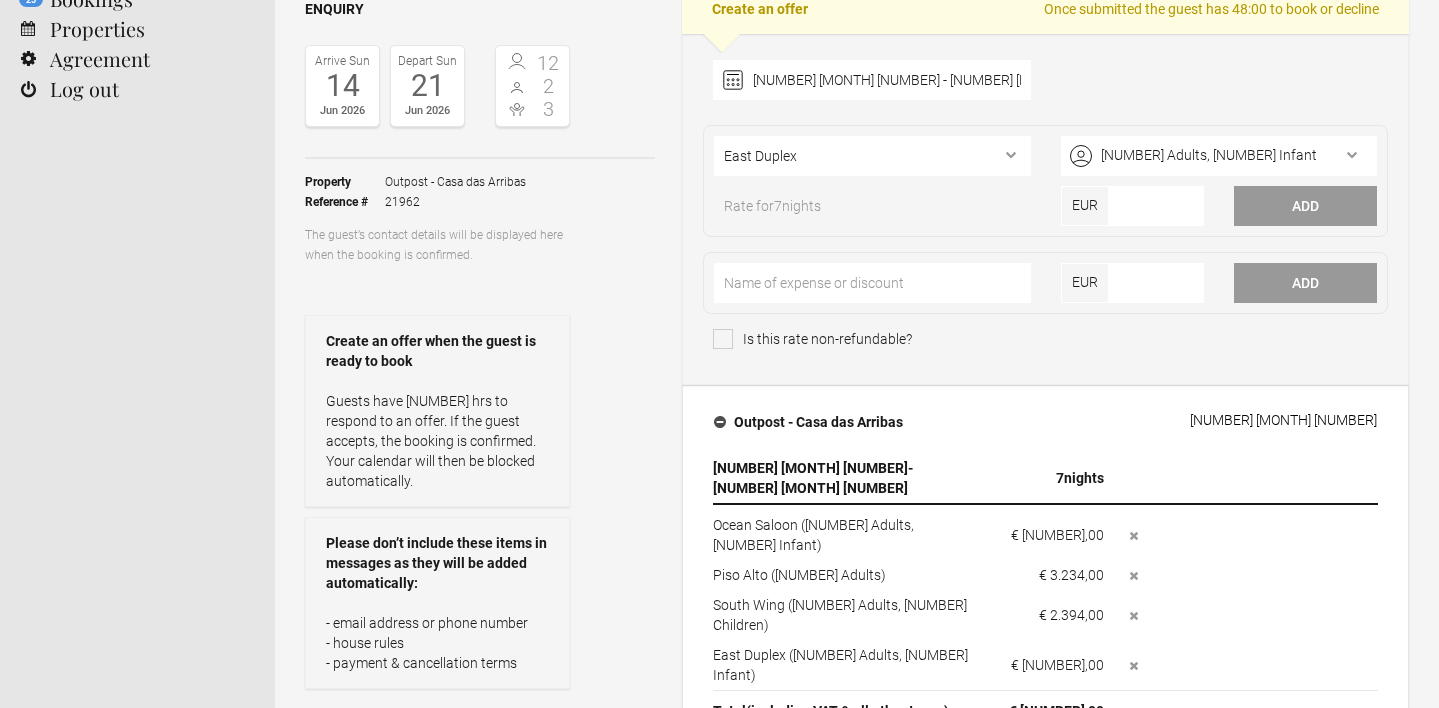 click on "14 June 2026 - 21 June 2026 2025 Jan Feb Mar Apr May Jun Jul Aug Sep Oct Nov Dec Clear
Ocean Saloon
North Casita
South Wing
East Duplex
Piso Alto
Pool House
Garden Cabana
2 Adults, 1 Infant
Adults
18+ years
2
Children
3-17 years
0
1" at bounding box center (1045, 209) 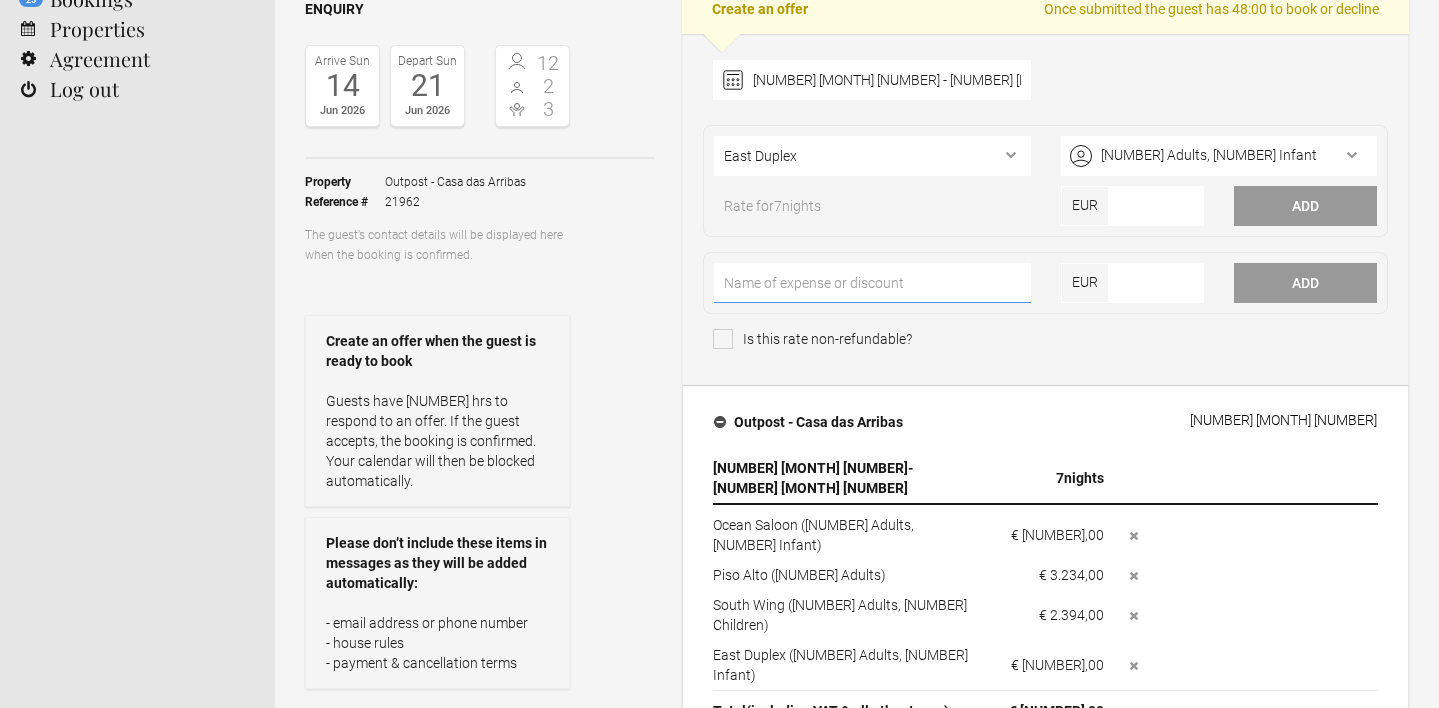 click at bounding box center [872, 283] 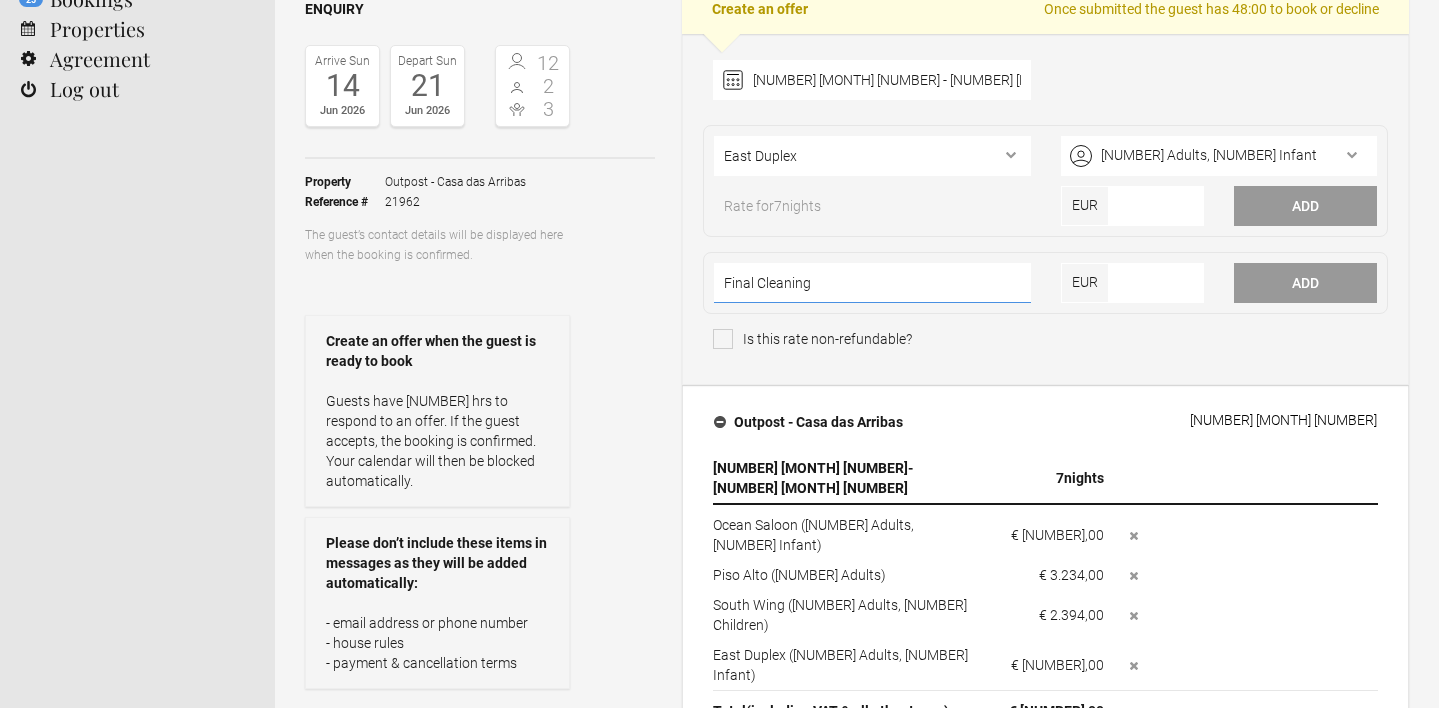 type on "Final Cleaning" 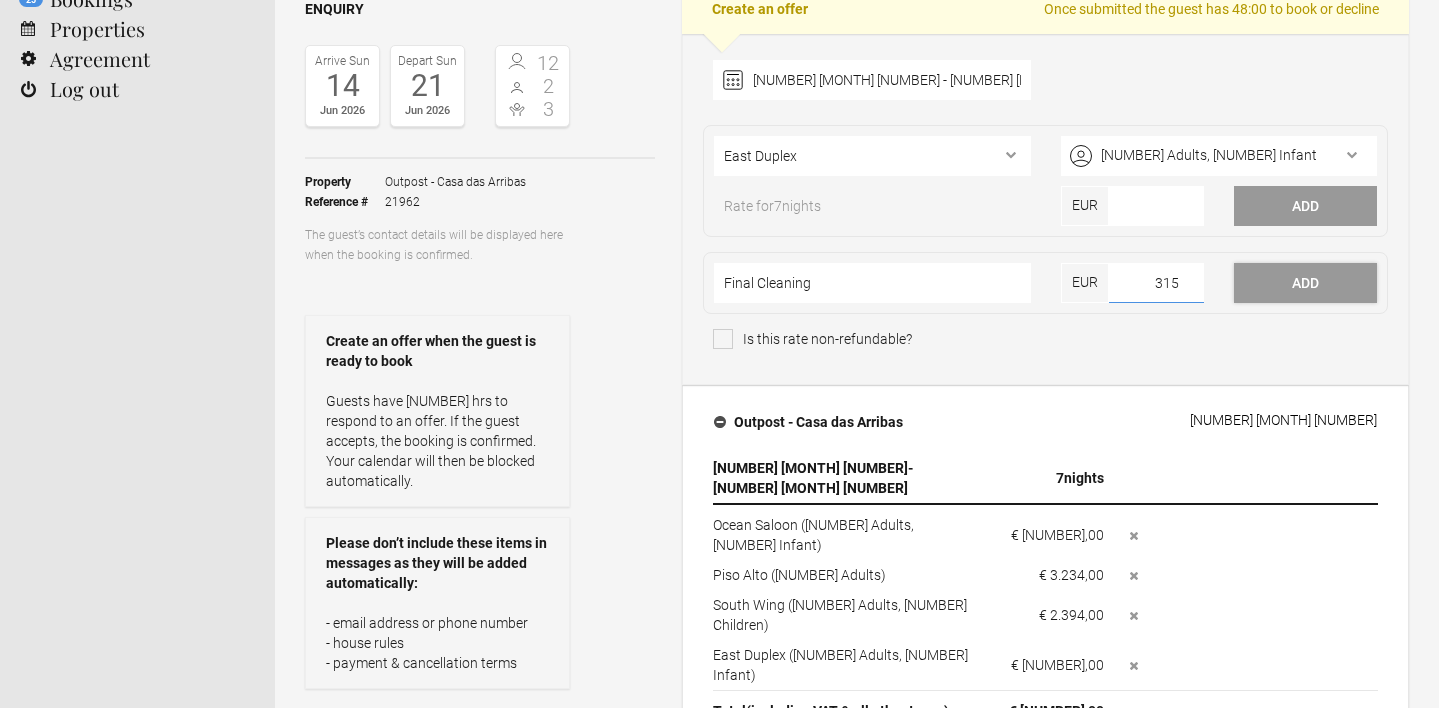 type on "315" 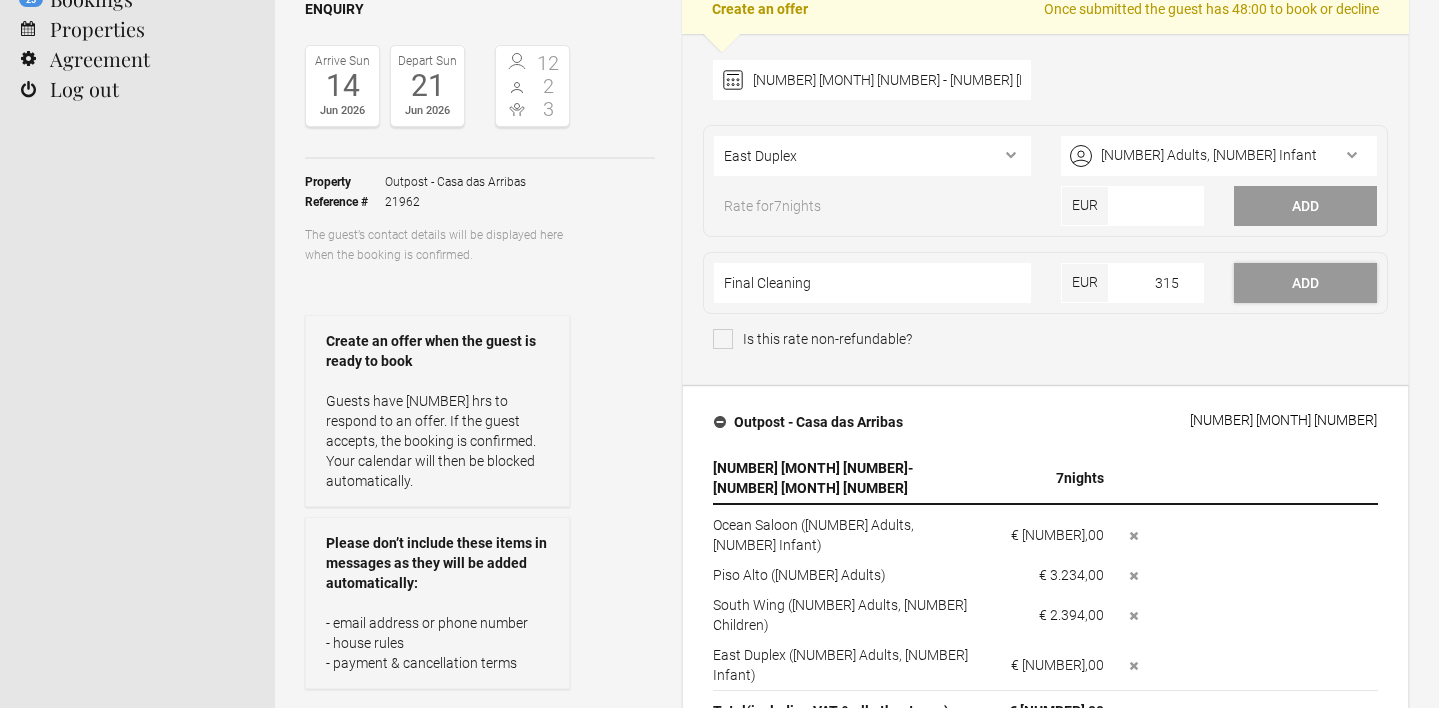 click on "Add" at bounding box center [1305, 283] 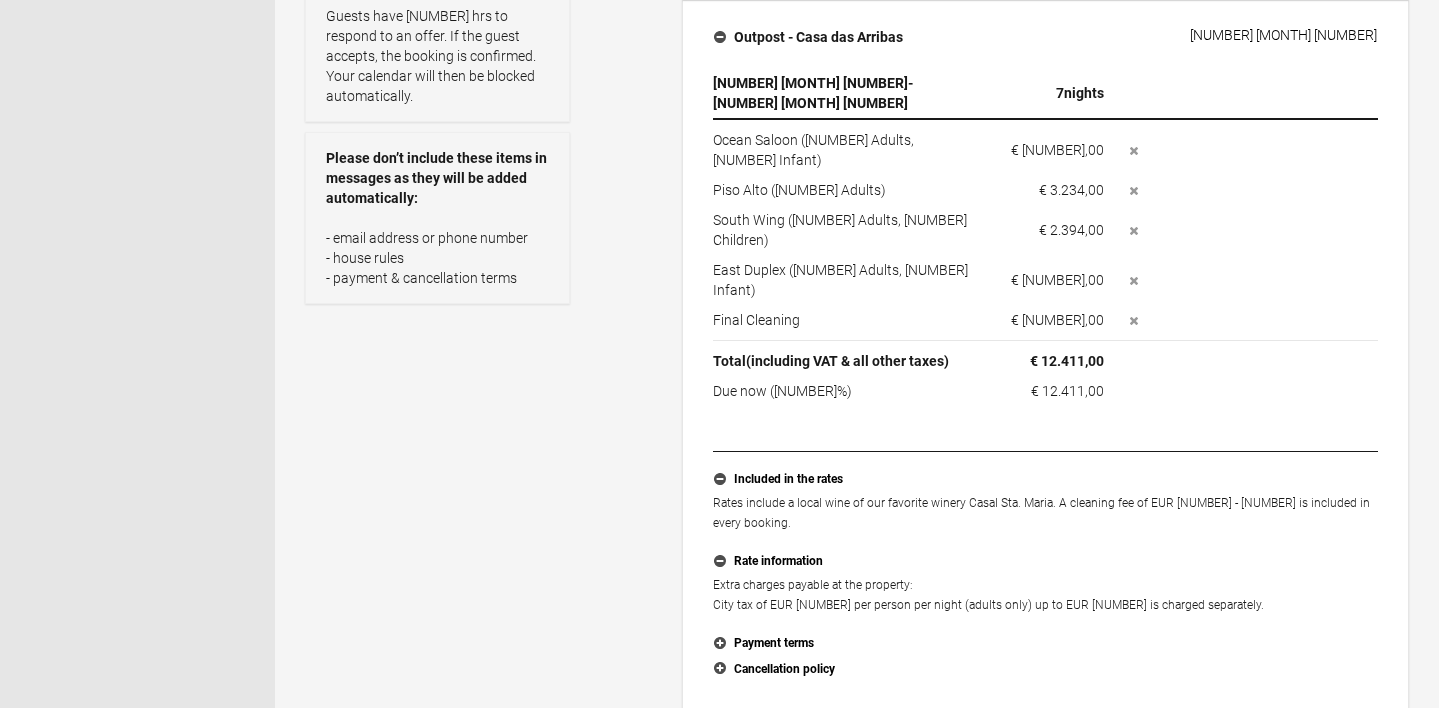 scroll, scrollTop: 570, scrollLeft: 0, axis: vertical 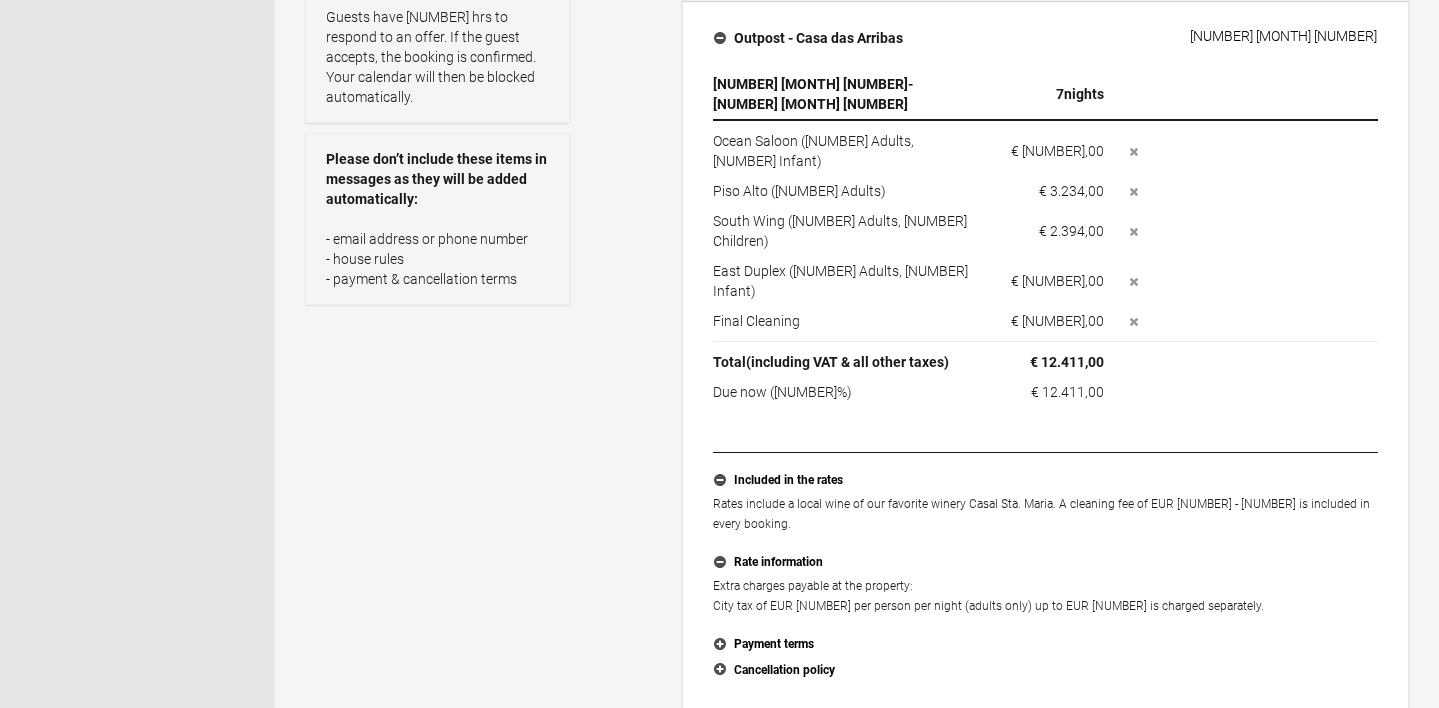 click on "Send Offer" at bounding box center (766, 754) 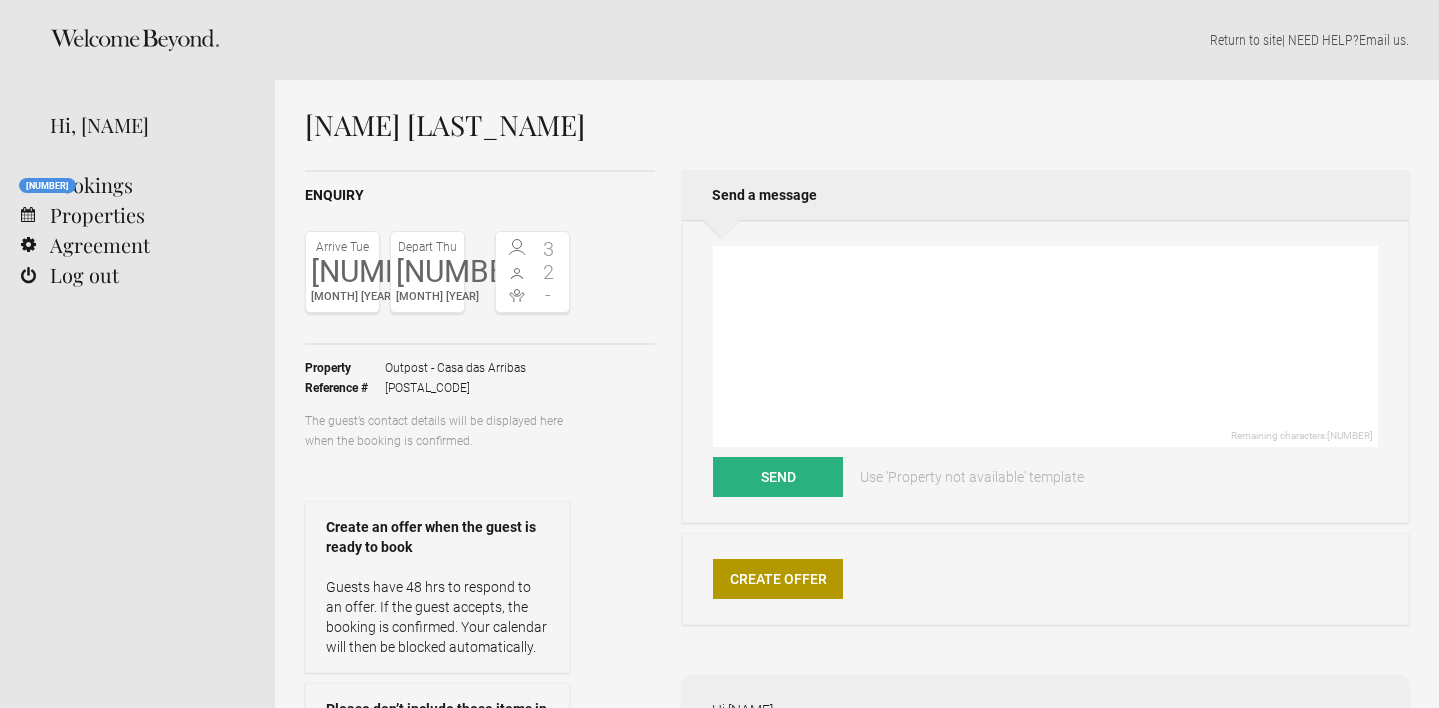 scroll, scrollTop: 0, scrollLeft: 0, axis: both 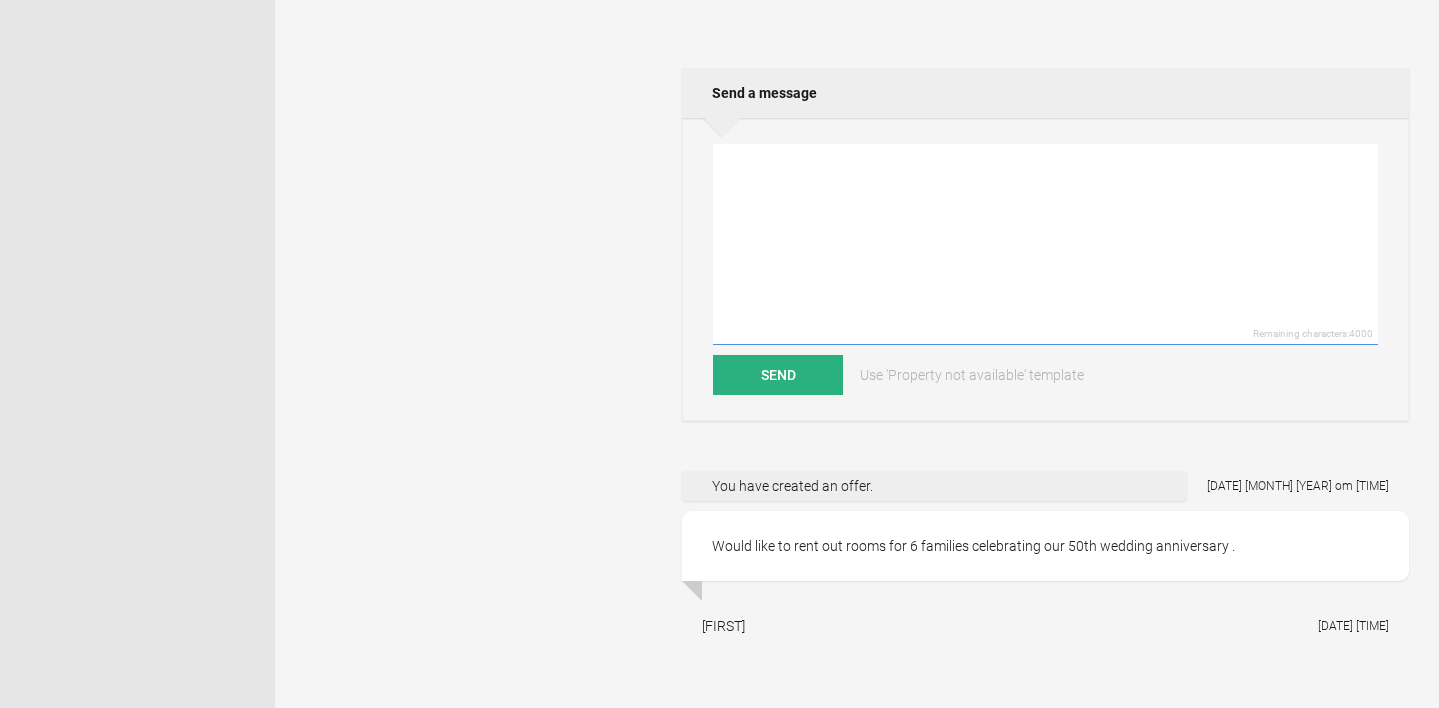 click at bounding box center (1045, 244) 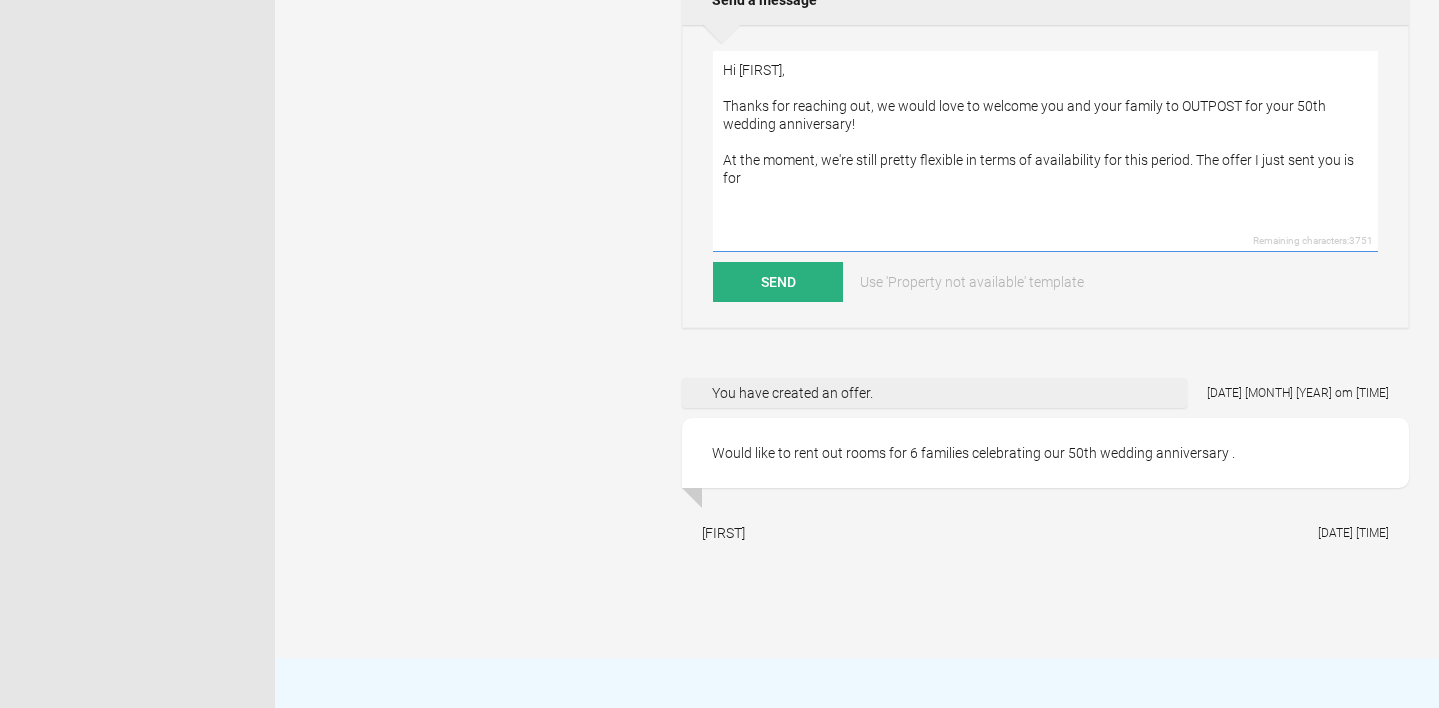 scroll, scrollTop: 1005, scrollLeft: 0, axis: vertical 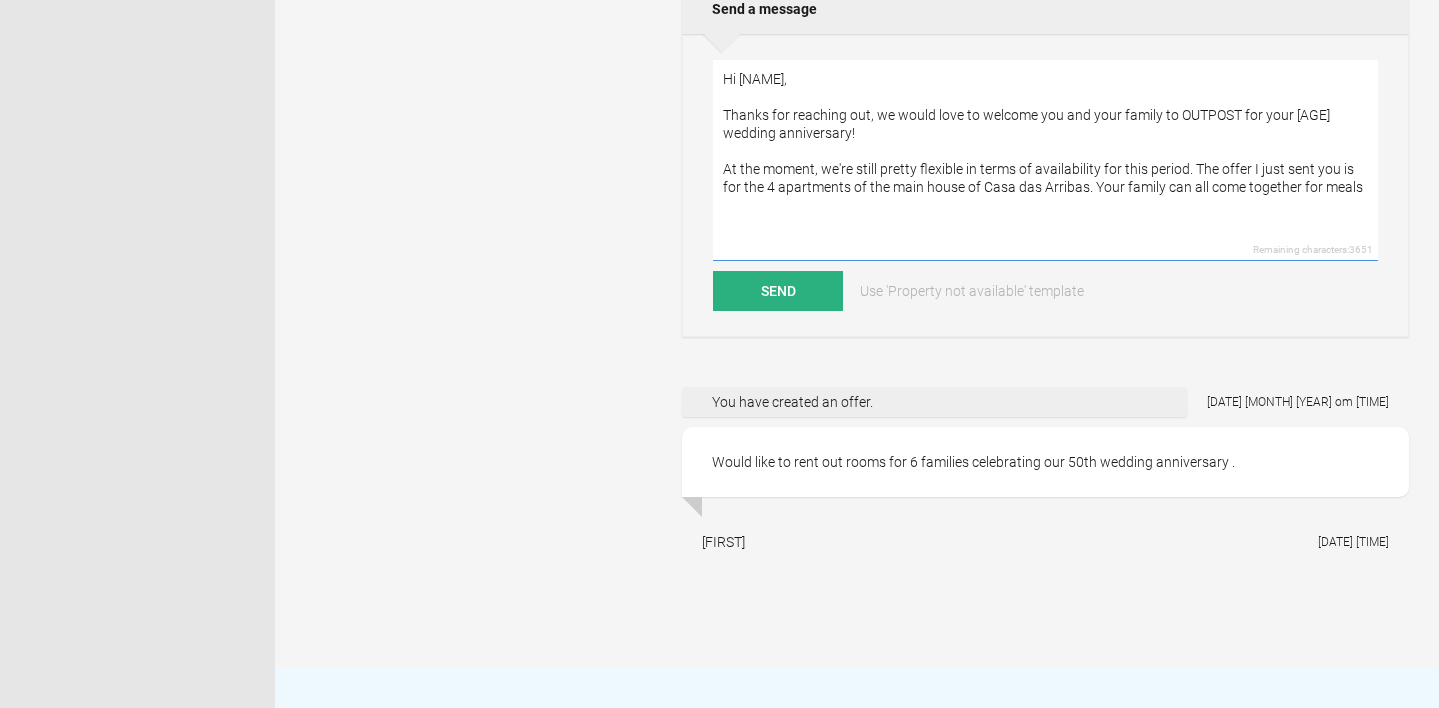 drag, startPoint x: 1095, startPoint y: 153, endPoint x: 1385, endPoint y: 161, distance: 290.11032 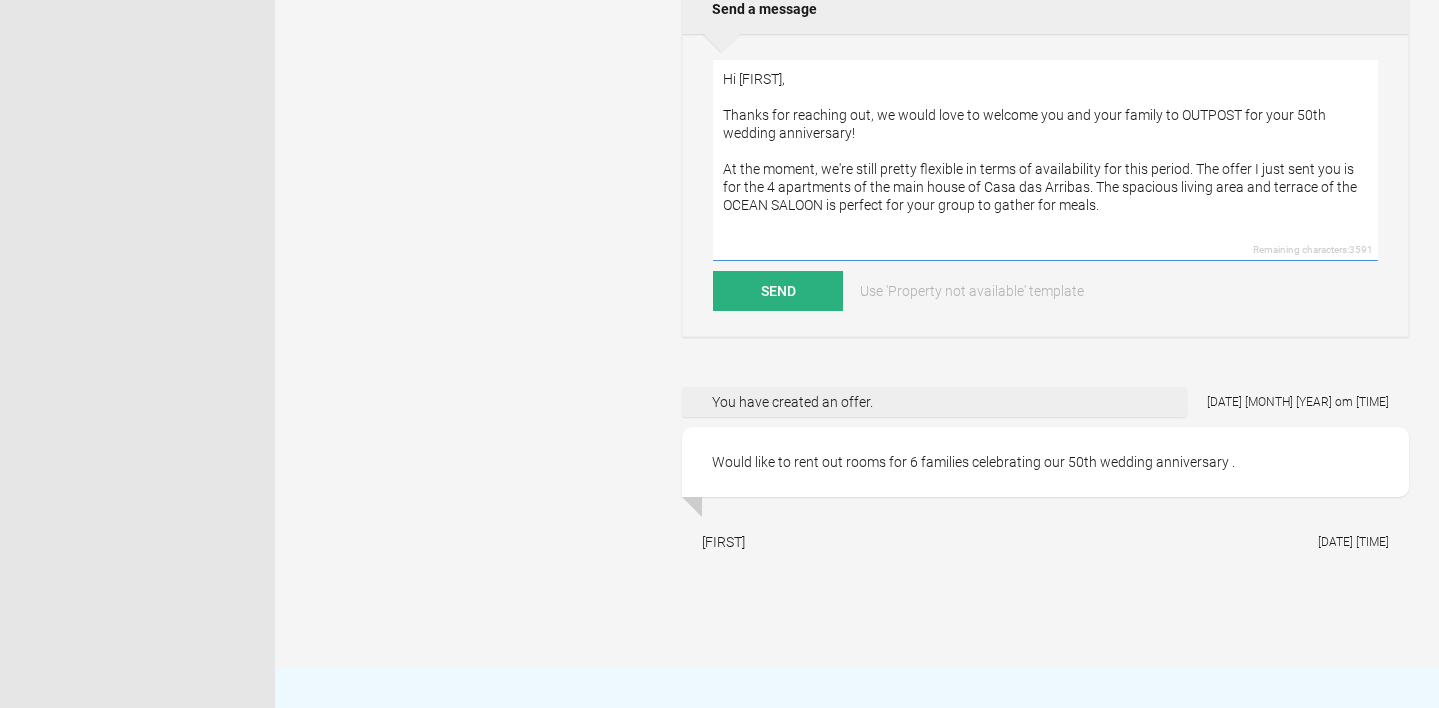 drag, startPoint x: 724, startPoint y: 42, endPoint x: 1079, endPoint y: 191, distance: 385.0013 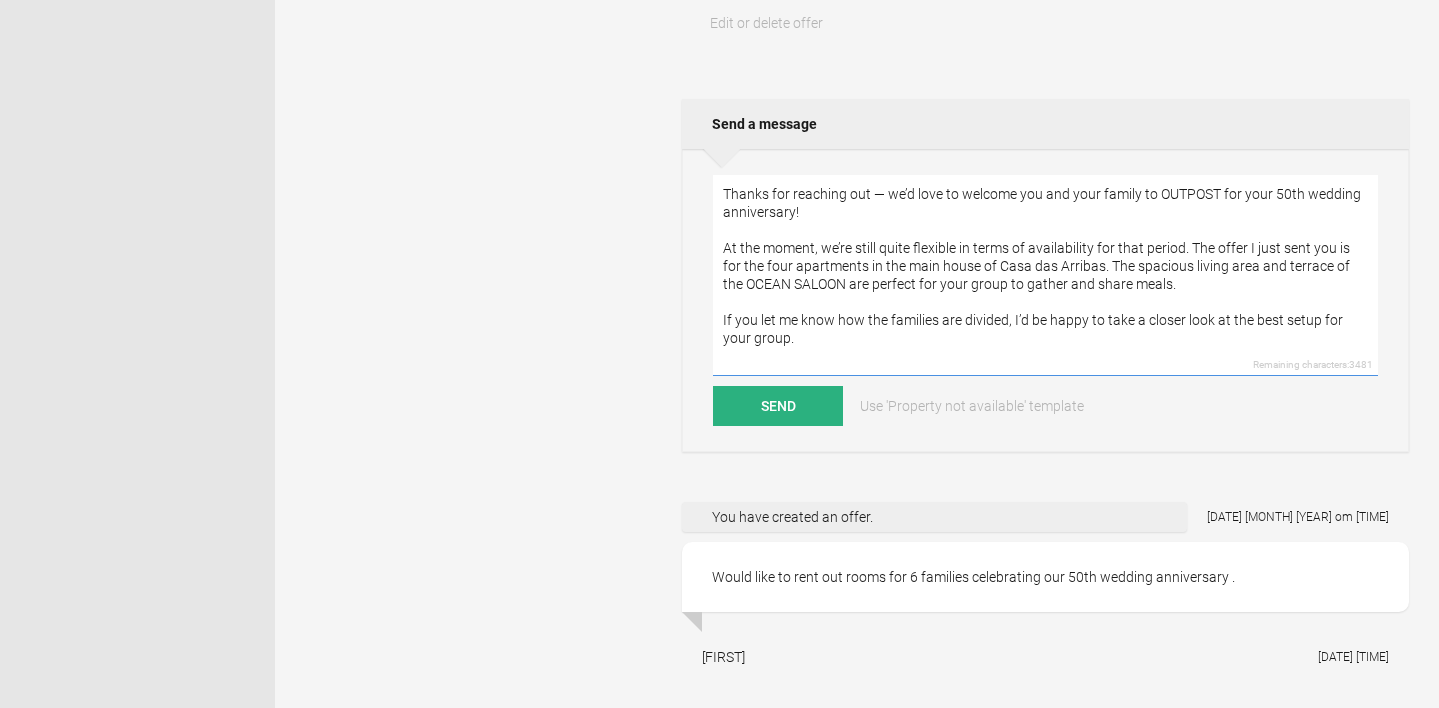 scroll, scrollTop: 856, scrollLeft: 0, axis: vertical 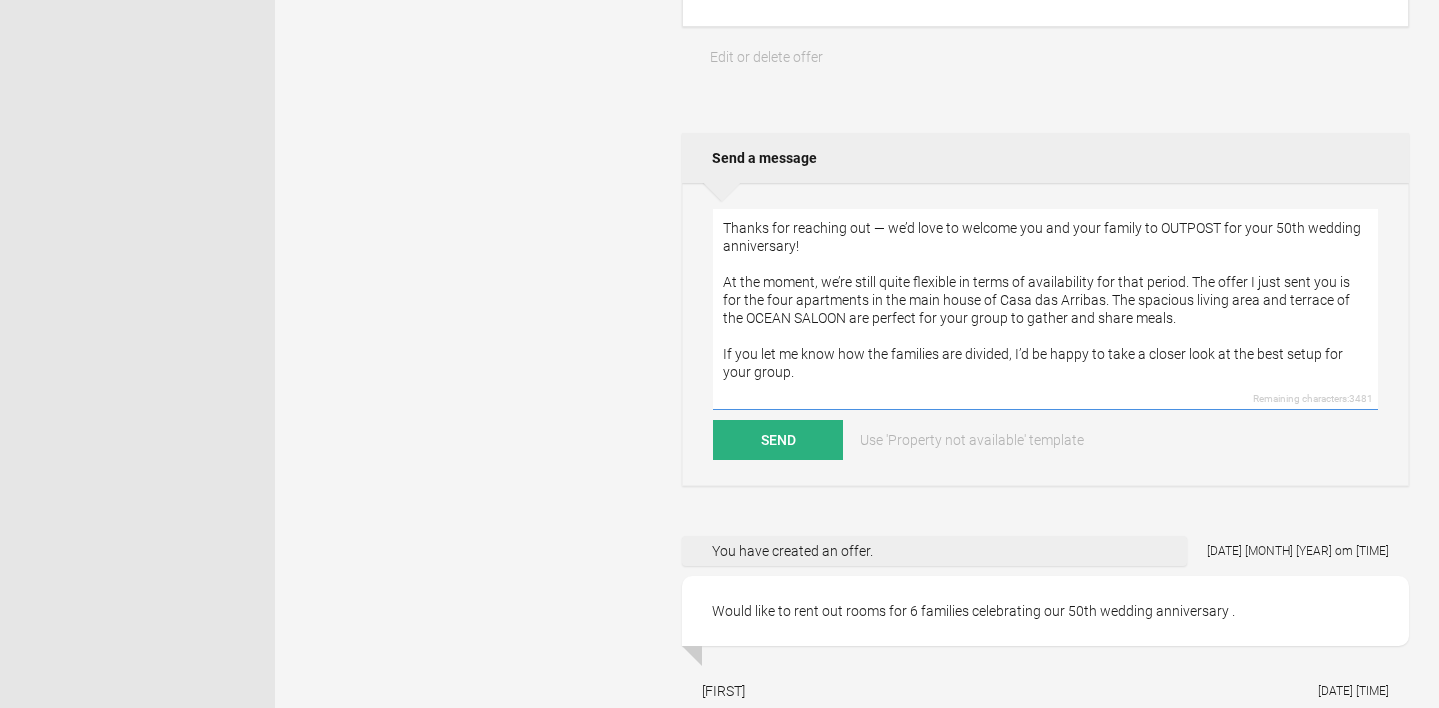 click on "Thanks for reaching out — we’d love to welcome you and your family to OUTPOST for your 50th wedding anniversary!
At the moment, we’re still quite flexible in terms of availability for that period. The offer I just sent you is for the four apartments in the main house of Casa das Arribas. The spacious living area and terrace of the OCEAN SALOON are perfect for your group to gather and share meals.
If you let me know how the families are divided, I’d be happy to take a closer look at the best setup for your group." at bounding box center (1045, 309) 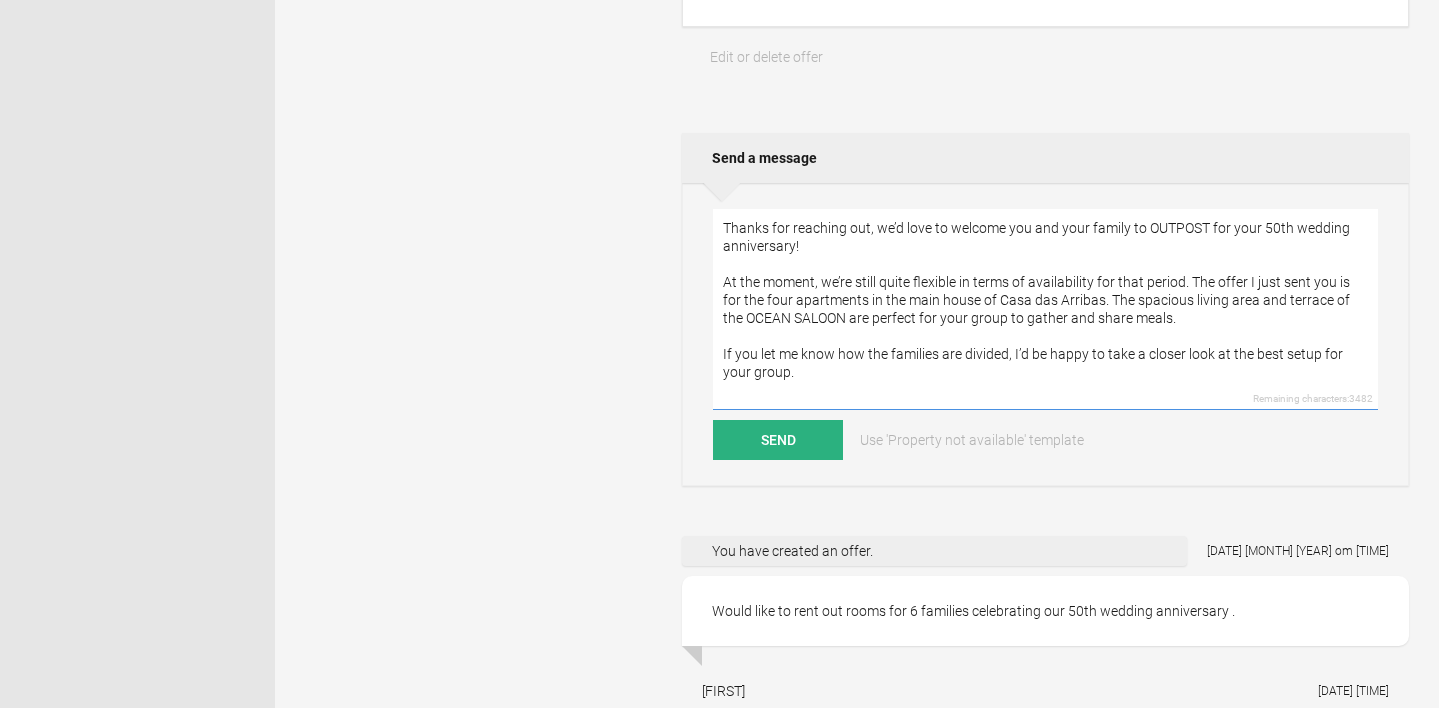 click on "Thanks for reaching out, we’d love to welcome you and your family to OUTPOST for your 50th wedding anniversary!
At the moment, we’re still quite flexible in terms of availability for that period. The offer I just sent you is for the four apartments in the main house of Casa das Arribas. The spacious living area and terrace of the OCEAN SALOON are perfect for your group to gather and share meals.
If you let me know how the families are divided, I’d be happy to take a closer look at the best setup for your group." at bounding box center [1045, 309] 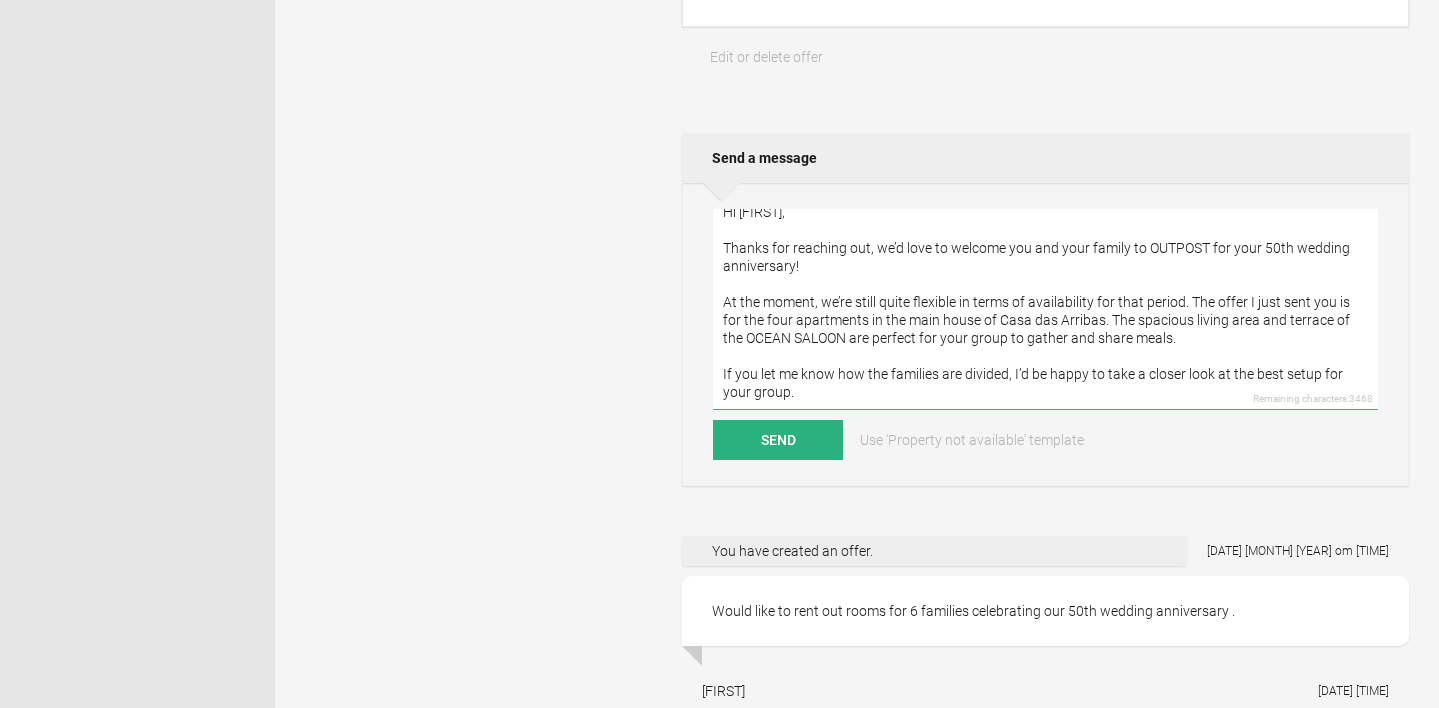 scroll, scrollTop: 18, scrollLeft: 0, axis: vertical 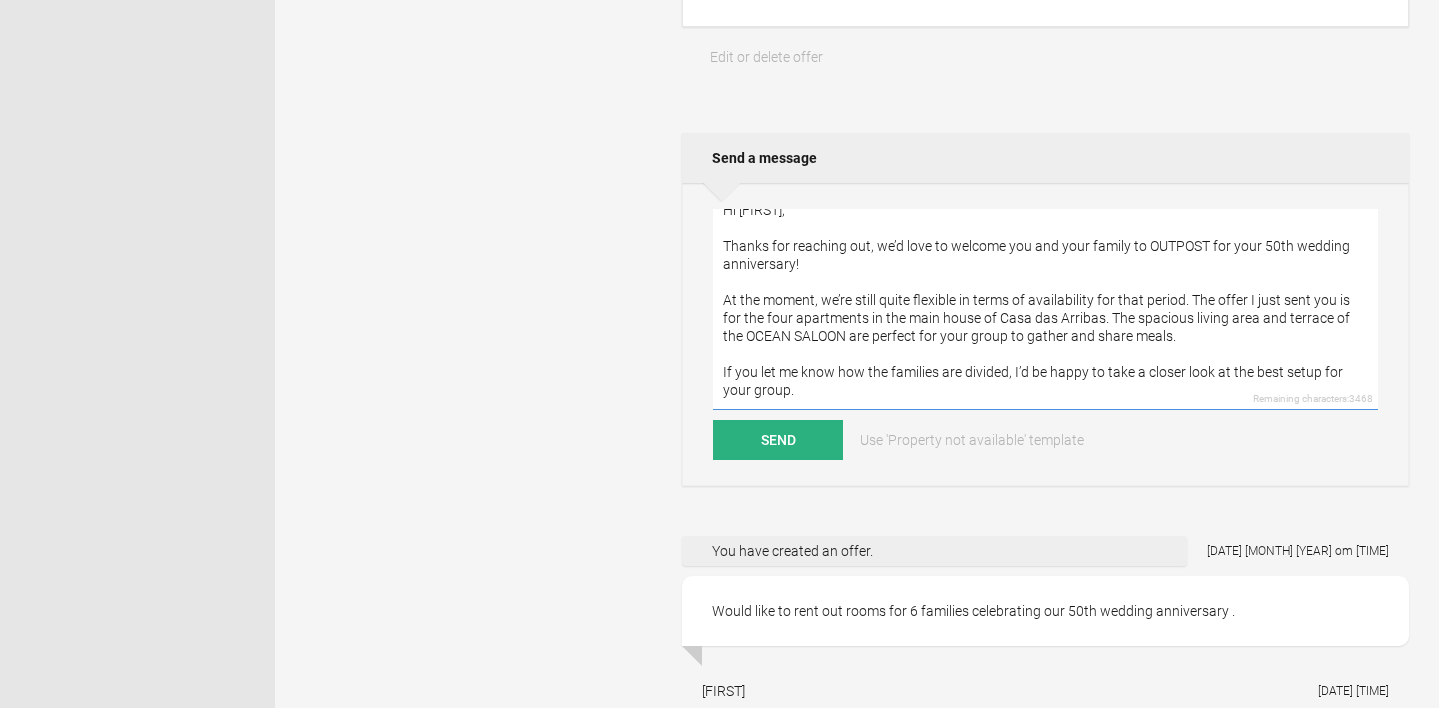 click on "Hi [FIRST],
Thanks for reaching out, we’d love to welcome you and your family to OUTPOST for your 50th wedding anniversary!
At the moment, we’re still quite flexible in terms of availability for that period. The offer I just sent you is for the four apartments in the main house of Casa das Arribas. The spacious living area and terrace of the OCEAN SALOON are perfect for your group to gather and share meals.
If you let me know how the families are divided, I’d be happy to take a closer look at the best setup for your group." at bounding box center (1045, 309) 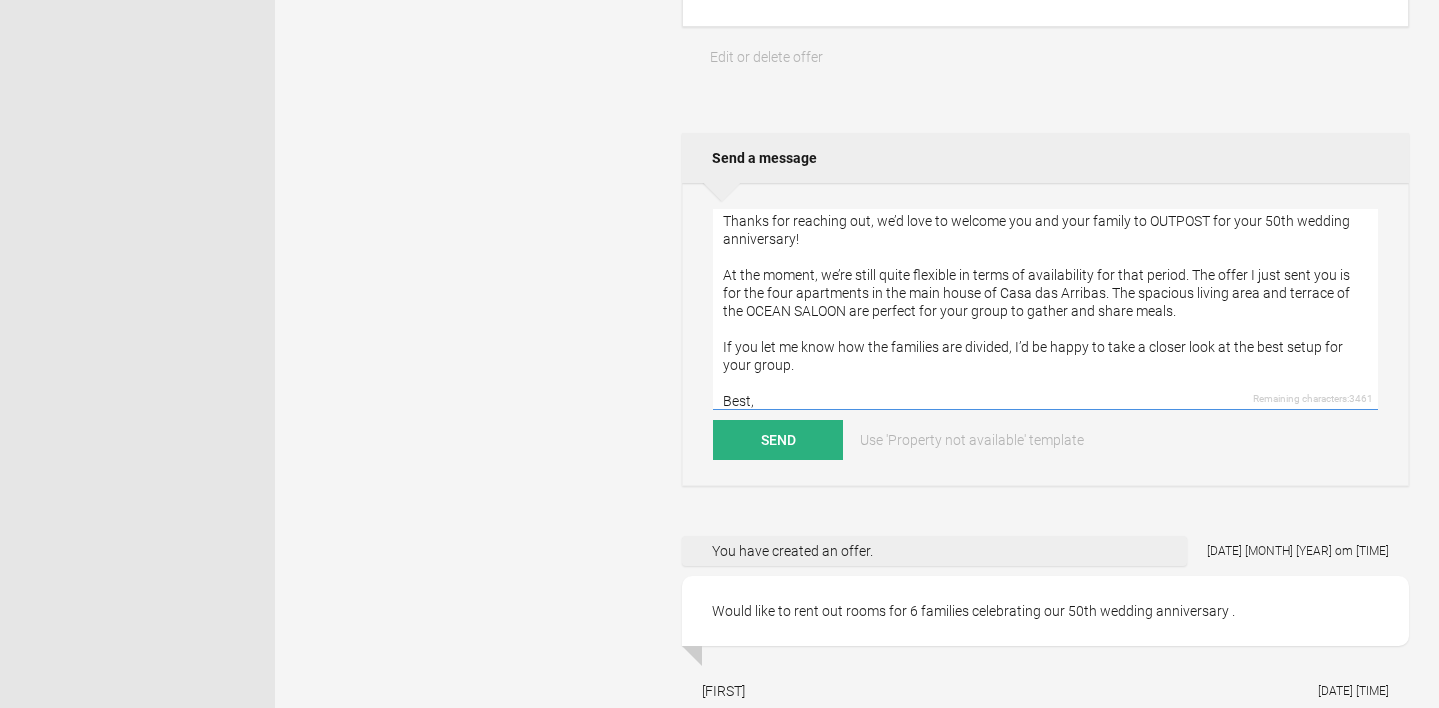 scroll, scrollTop: 79, scrollLeft: 0, axis: vertical 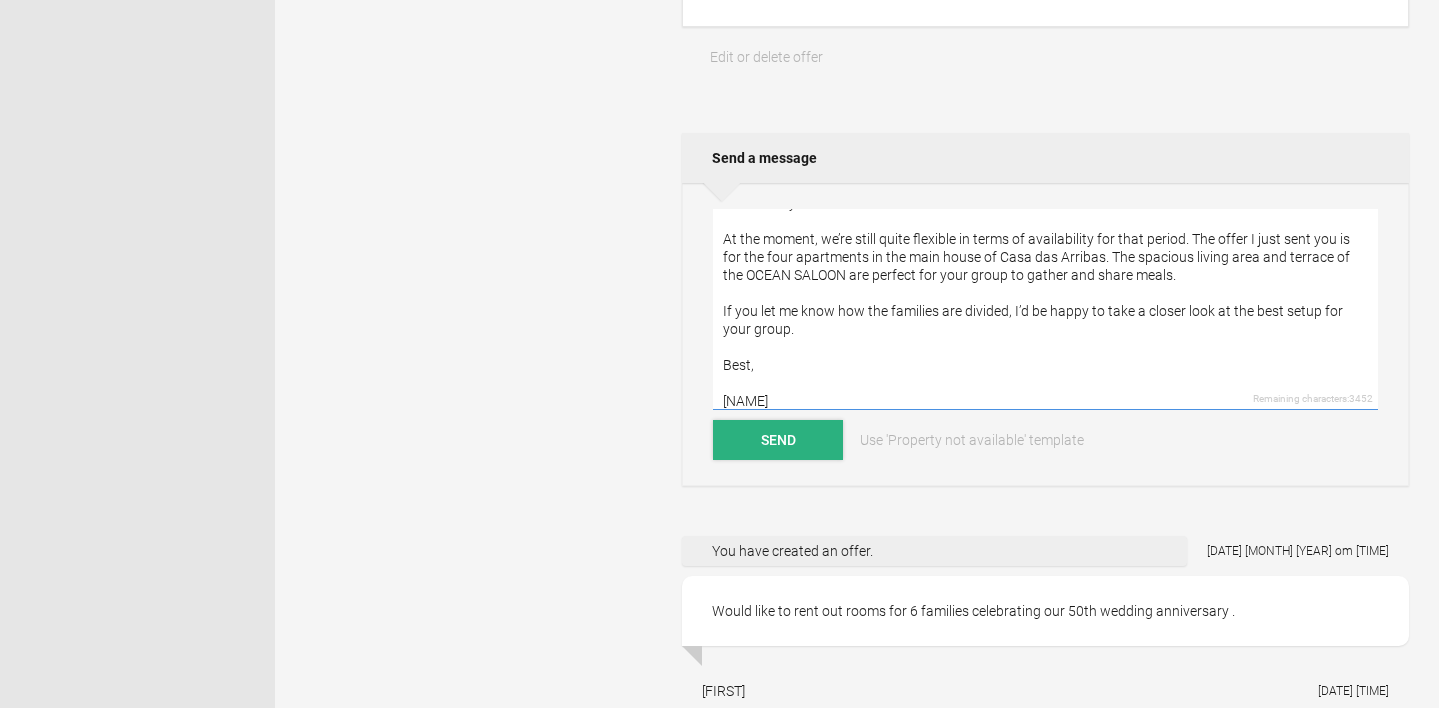 type on "Hi [NAME],
Thanks for reaching out, we’d love to welcome you and your family to OUTPOST for your [AGE] wedding anniversary!
At the moment, we’re still quite flexible in terms of availability for that period. The offer I just sent you is for the four apartments in the main house of Casa das Arribas. The spacious living area and terrace of the OCEAN SALOON are perfect for your group to gather and share meals.
If you let me know how the families are divided, I’d be happy to take a closer look at the best setup for your group.
Best,
[NAME]" 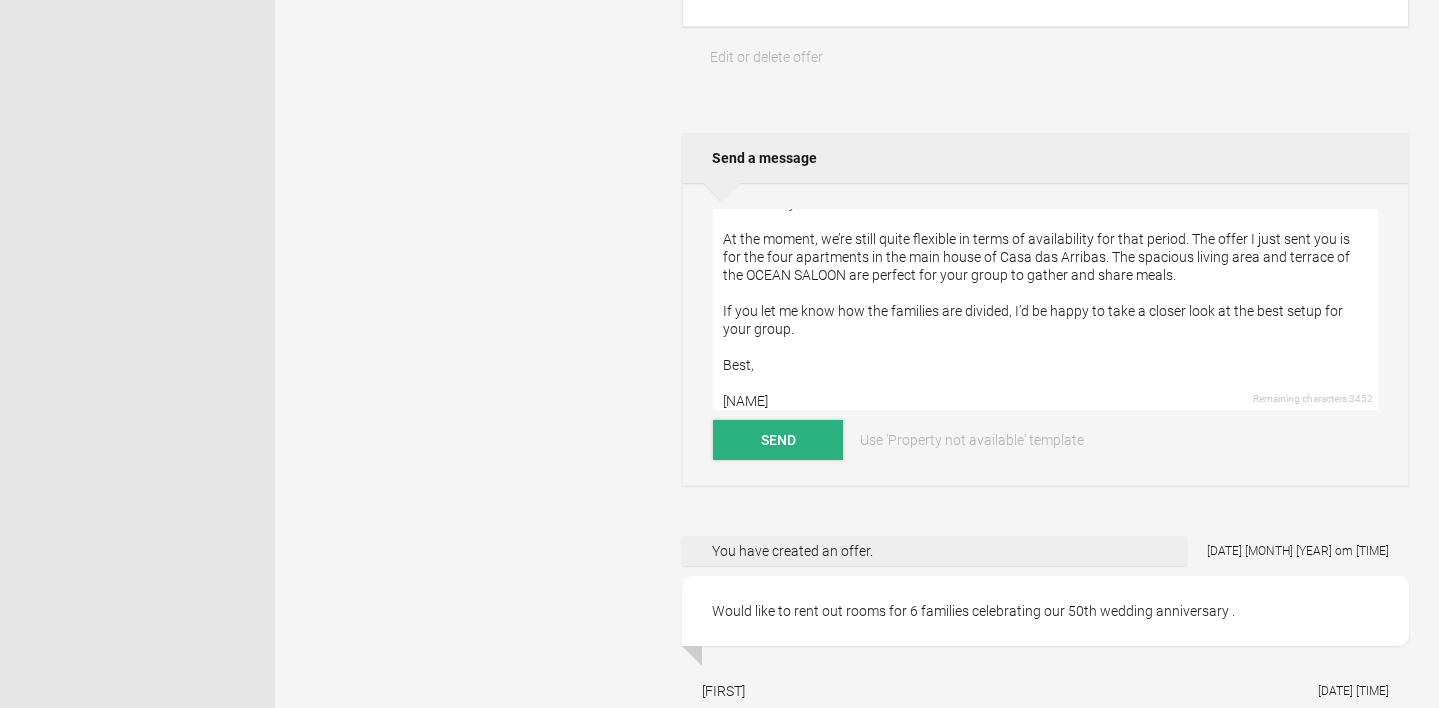 click on "Send" at bounding box center [778, 440] 